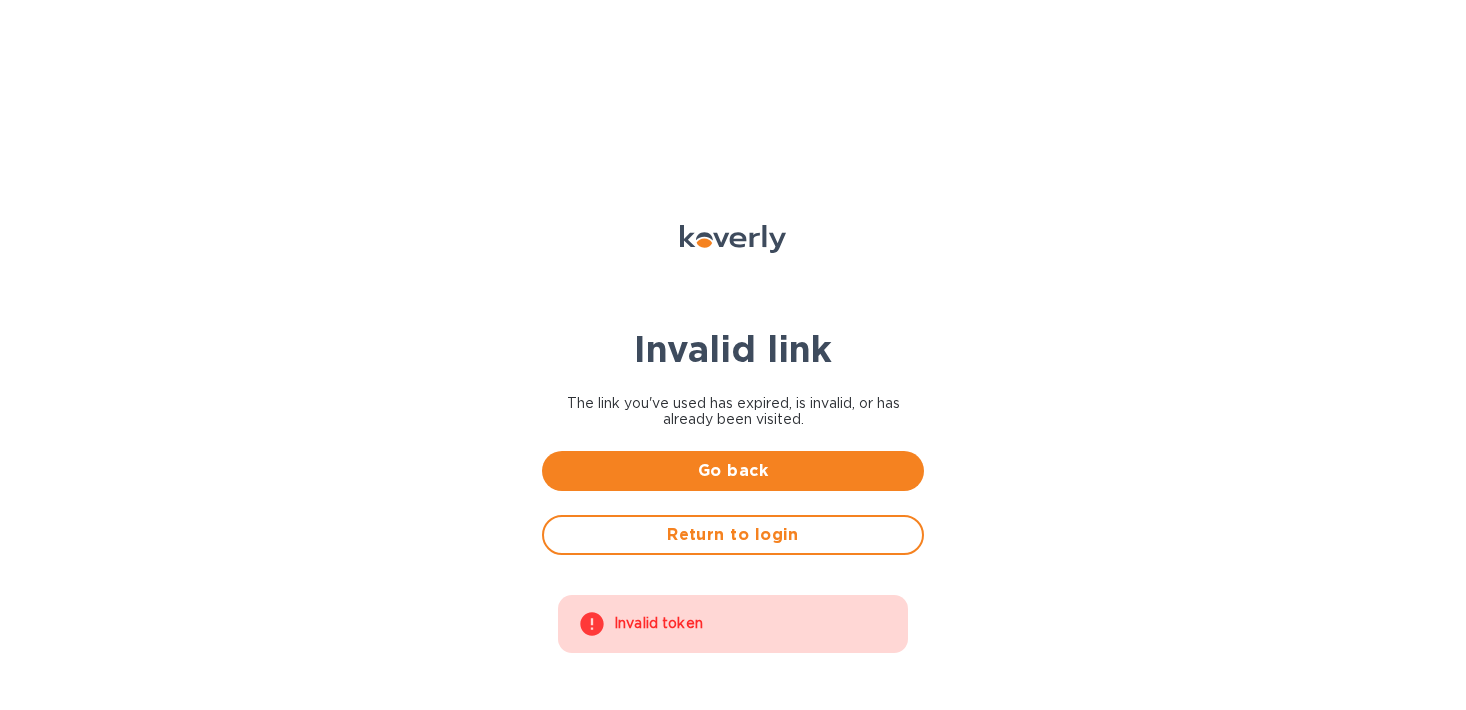 scroll, scrollTop: 0, scrollLeft: 0, axis: both 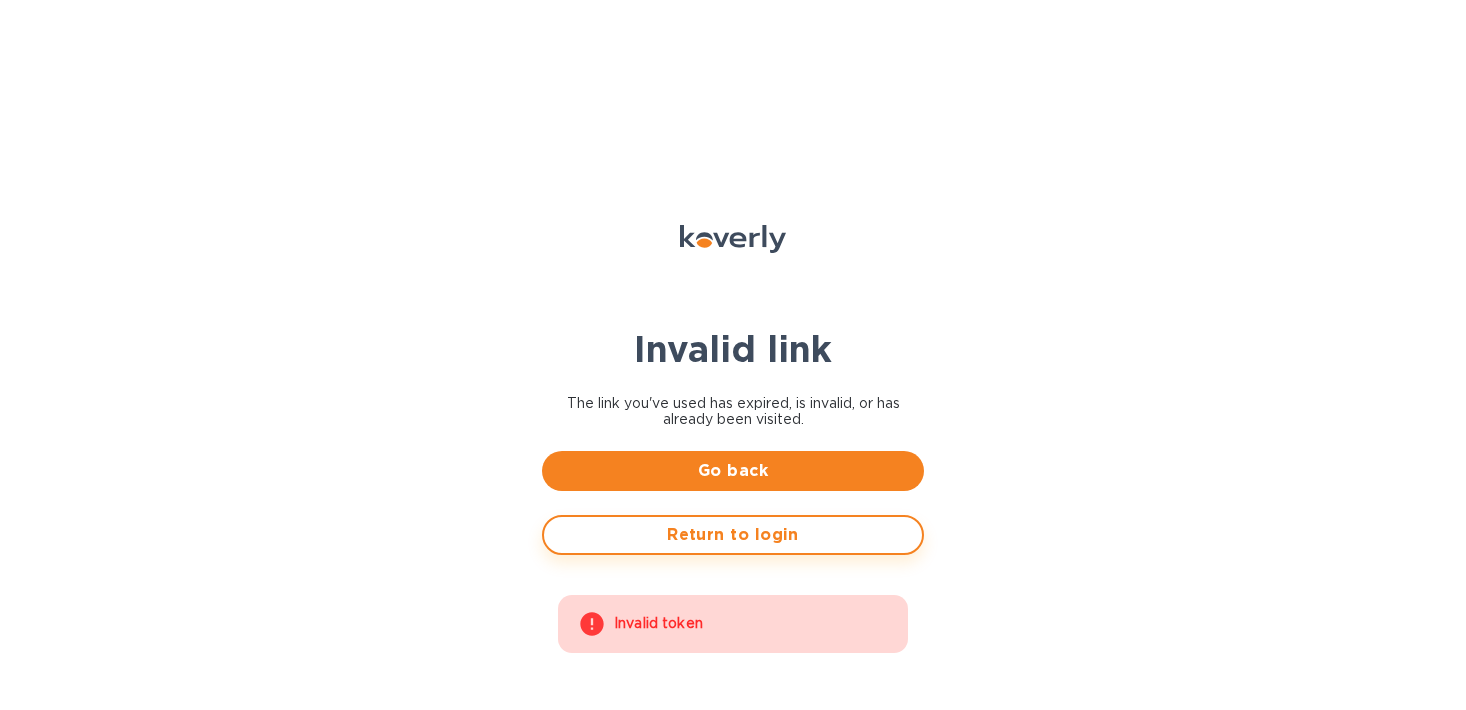 click on "Return to login" at bounding box center [733, 535] 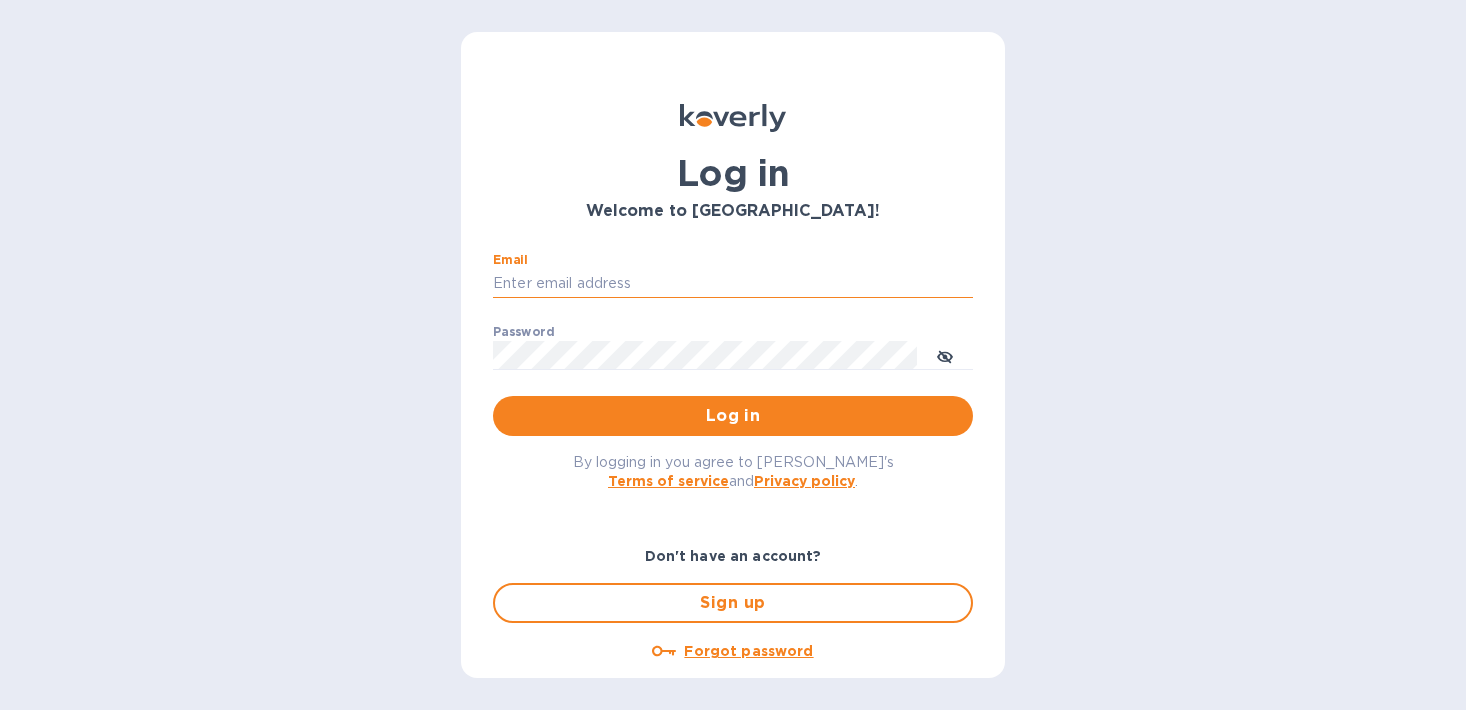 click on "Email" at bounding box center [733, 284] 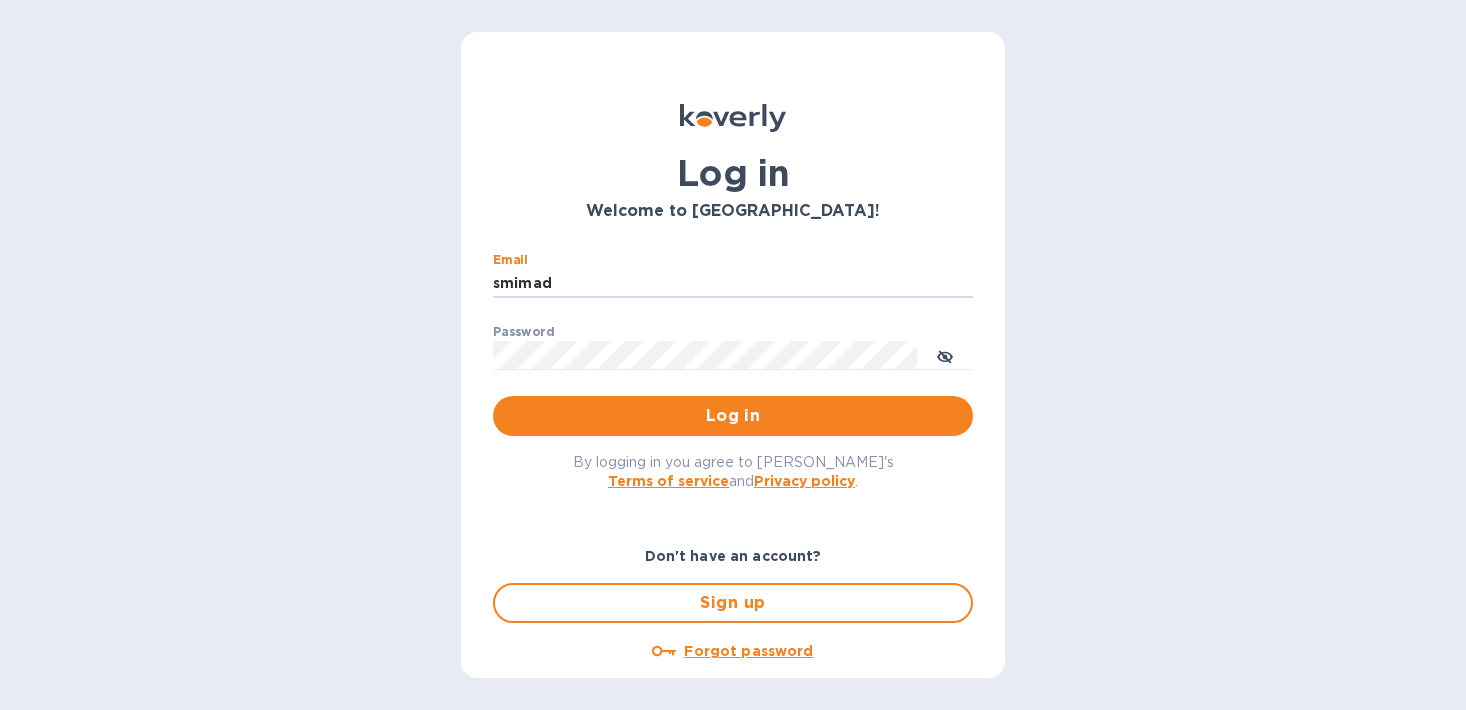 type on "smimadali@gmail.com" 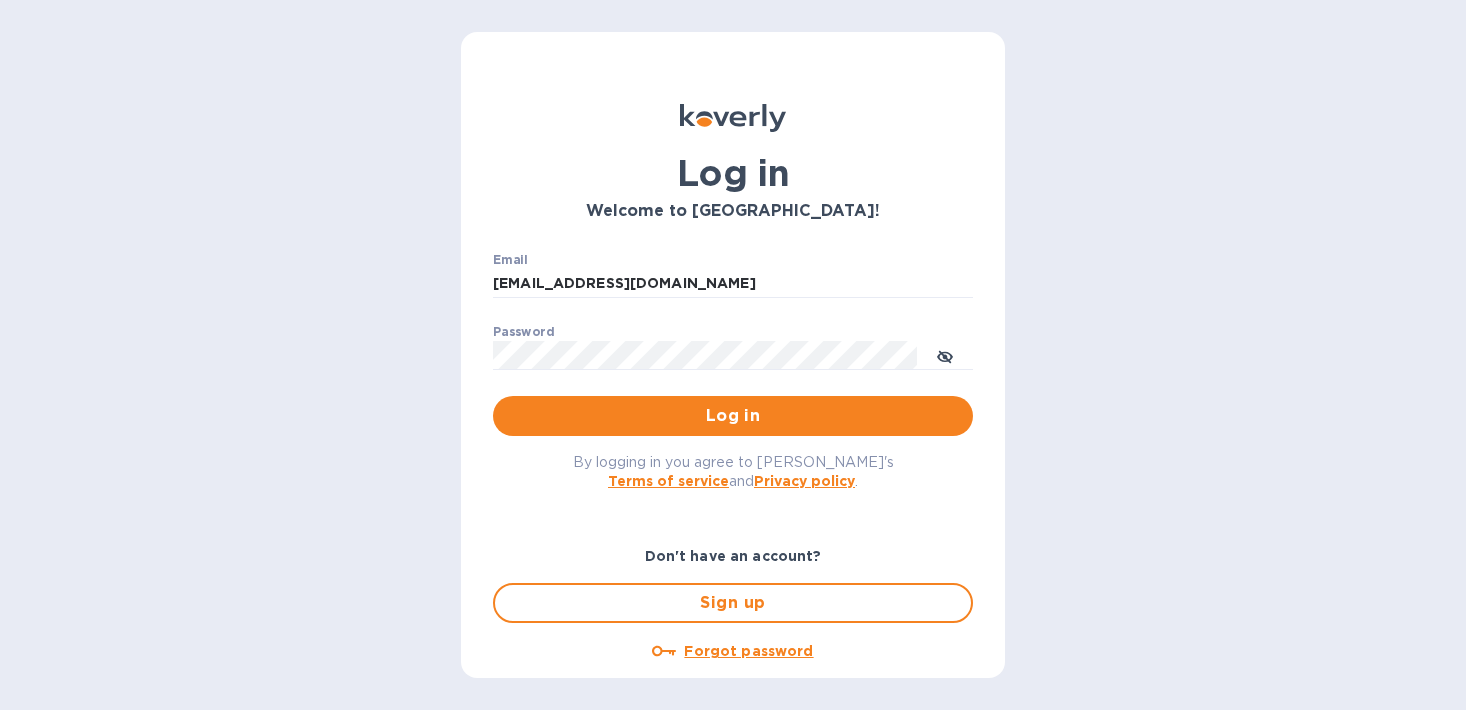 click on "Password ​" at bounding box center (733, 361) 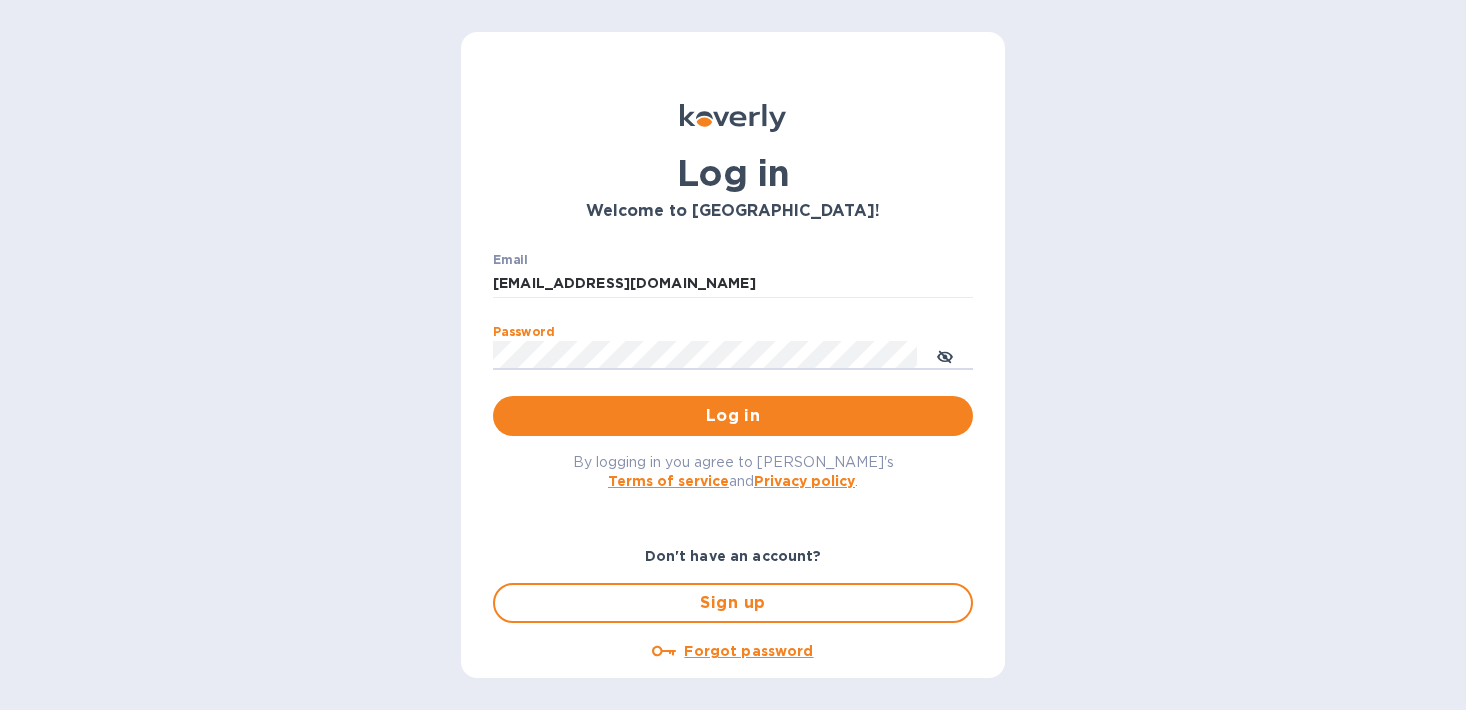 type 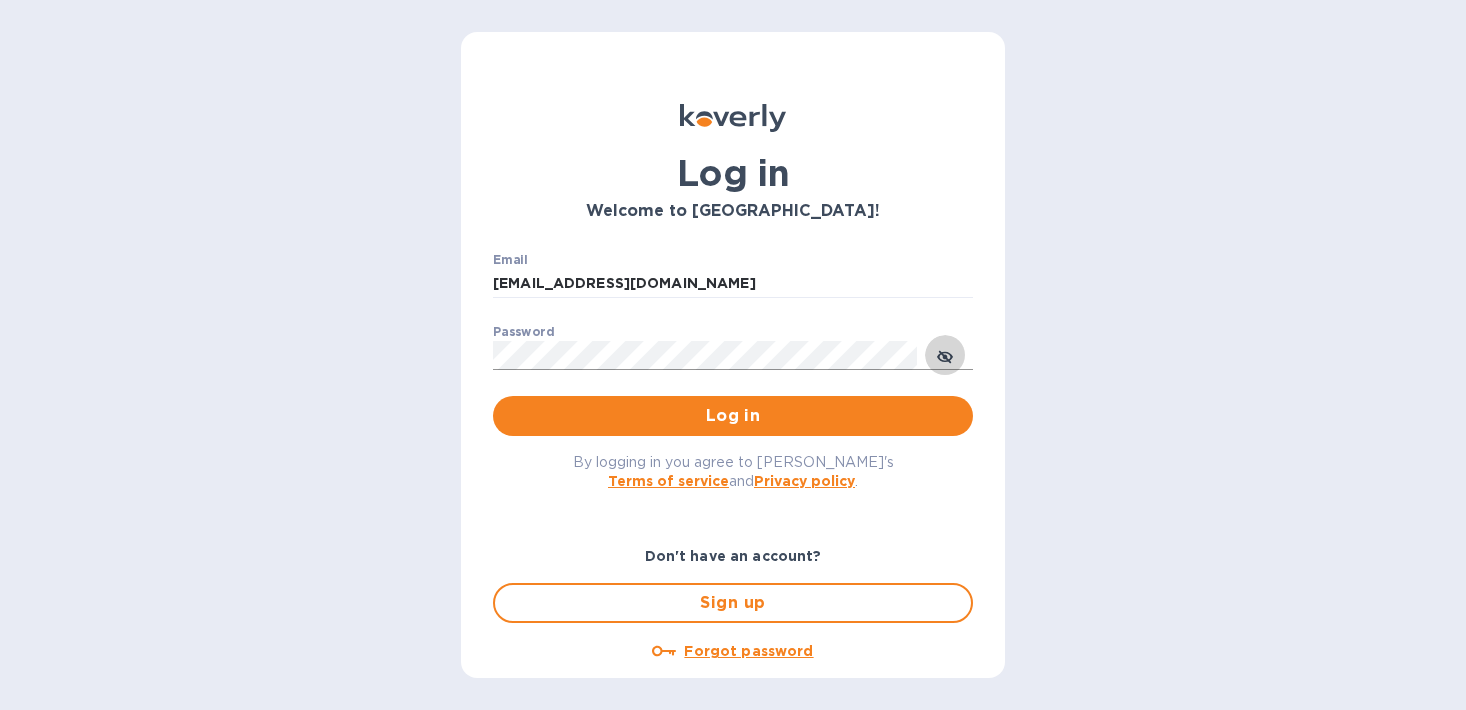 click 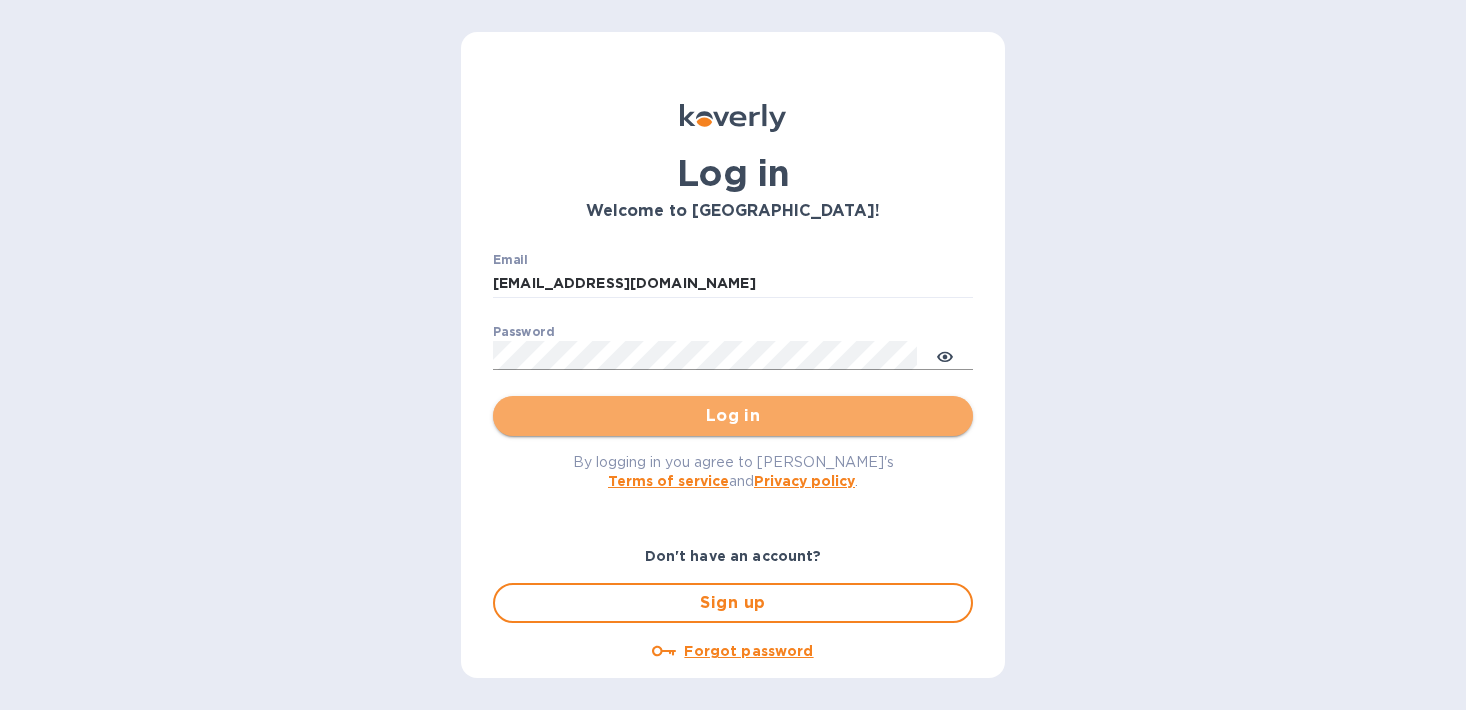 click on "Log in" at bounding box center [733, 416] 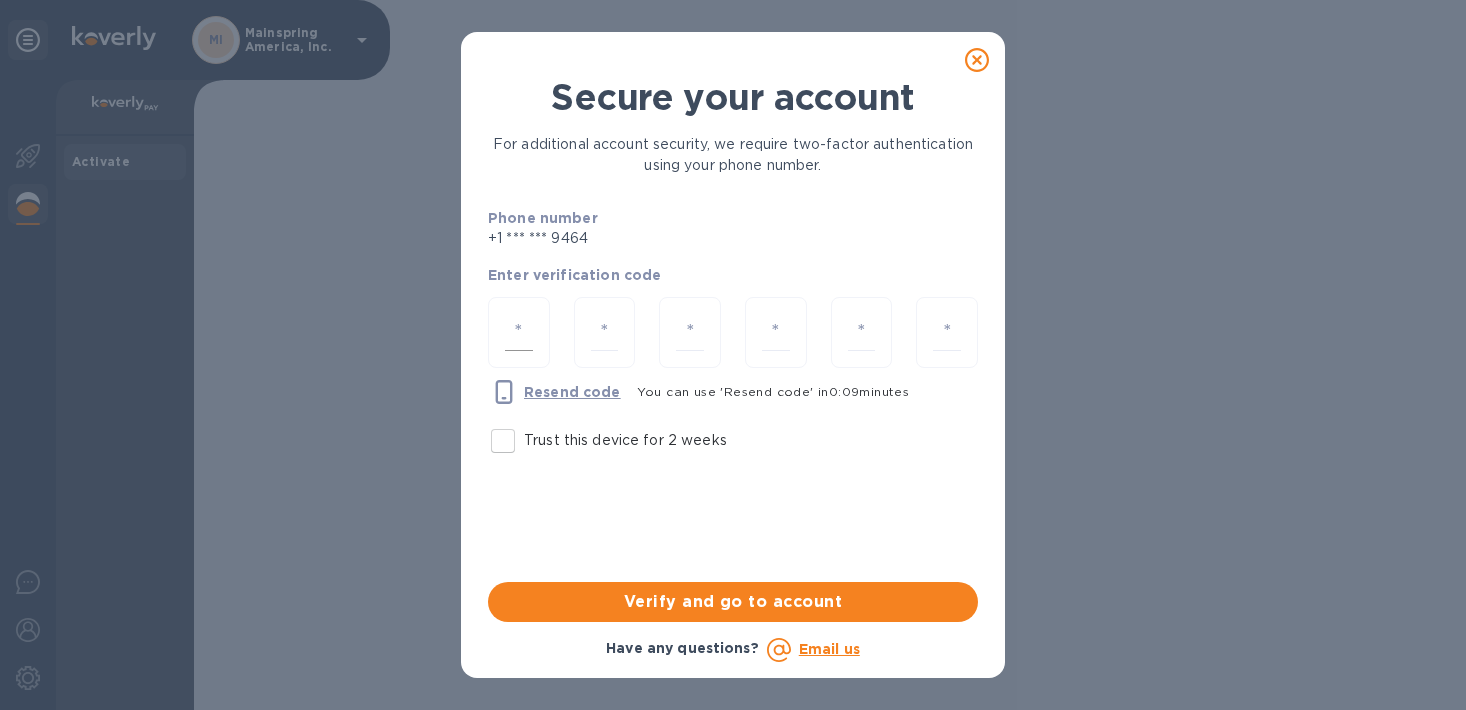 click at bounding box center [519, 332] 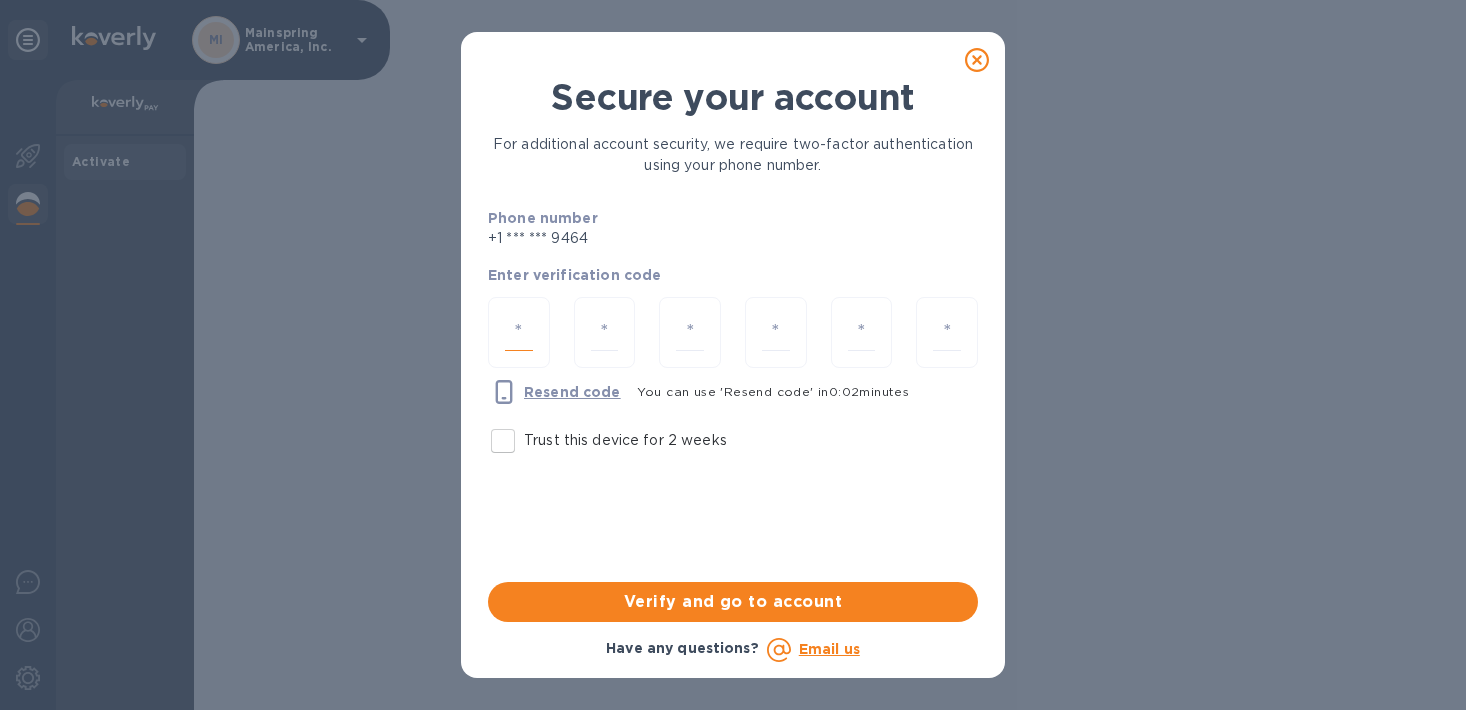 type on "7" 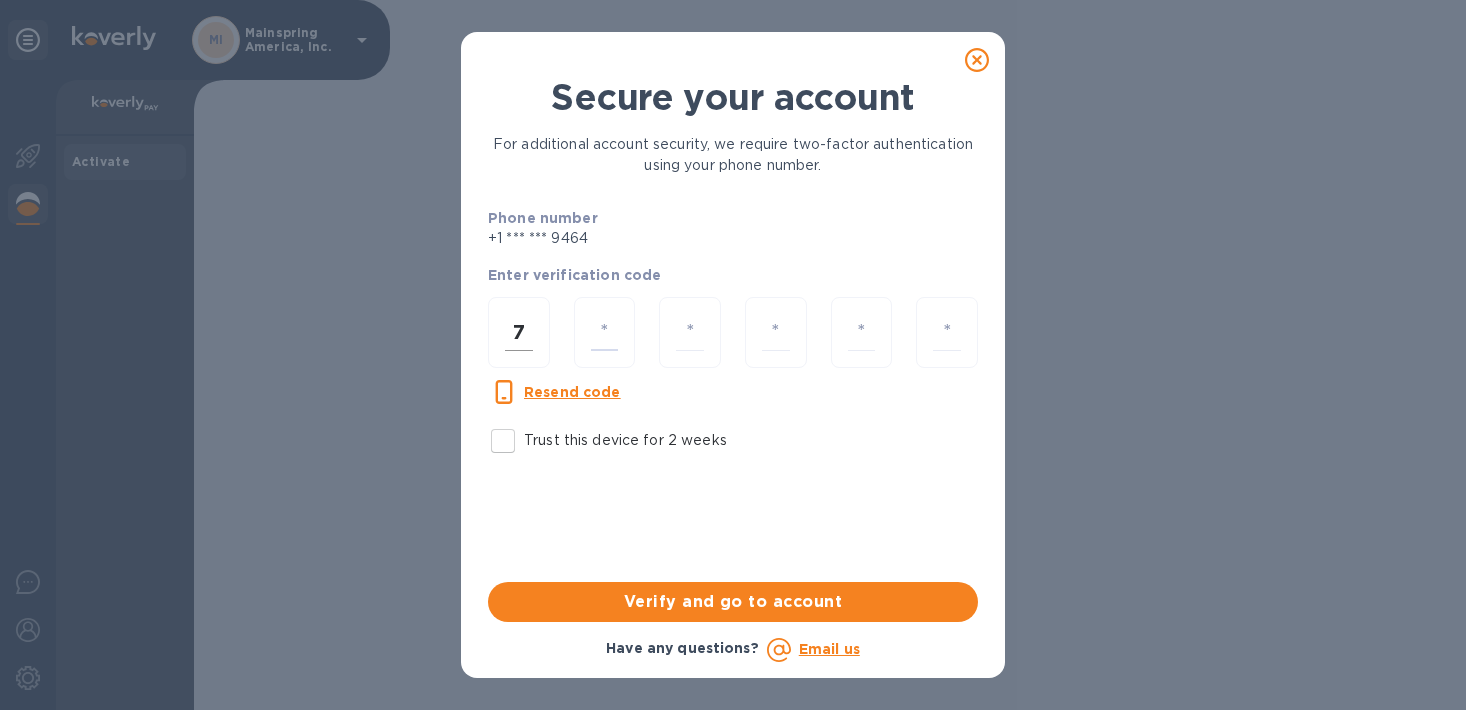 type on "3" 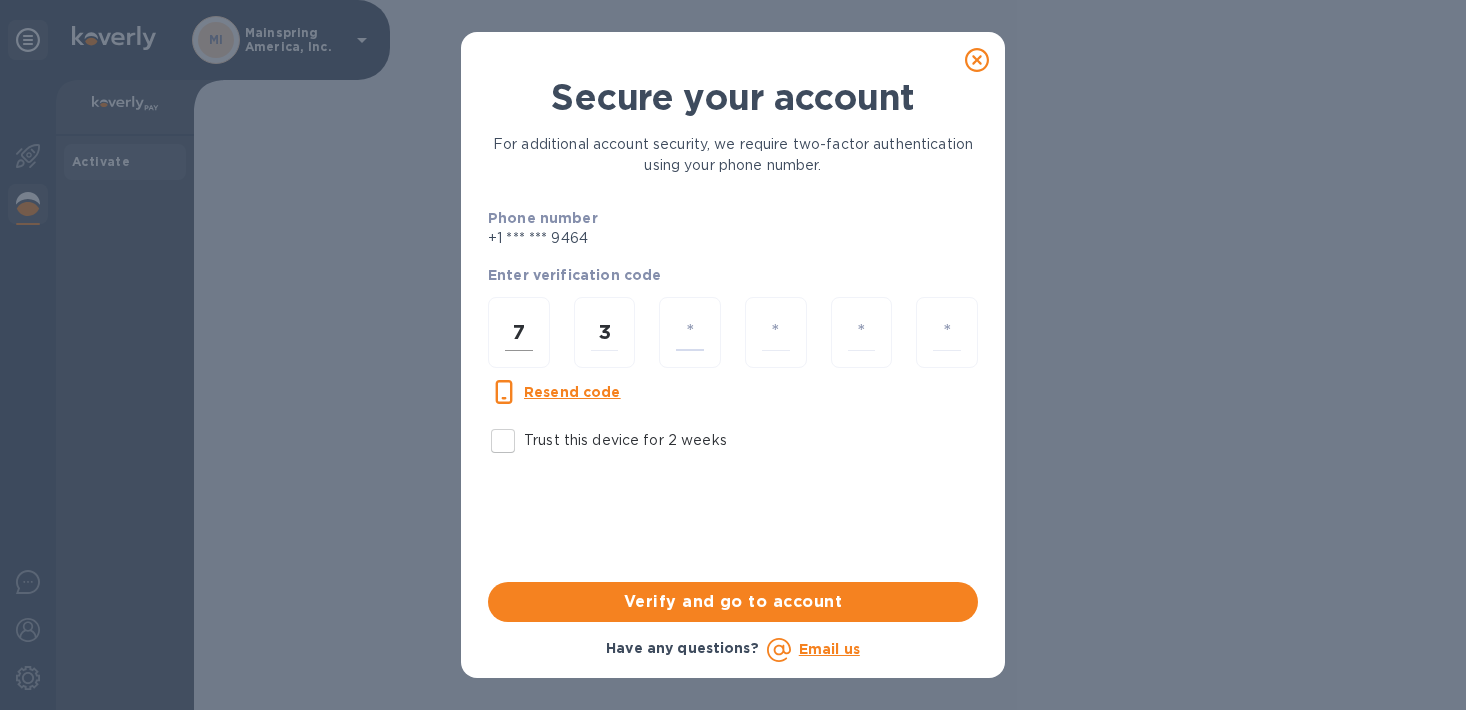 type on "2" 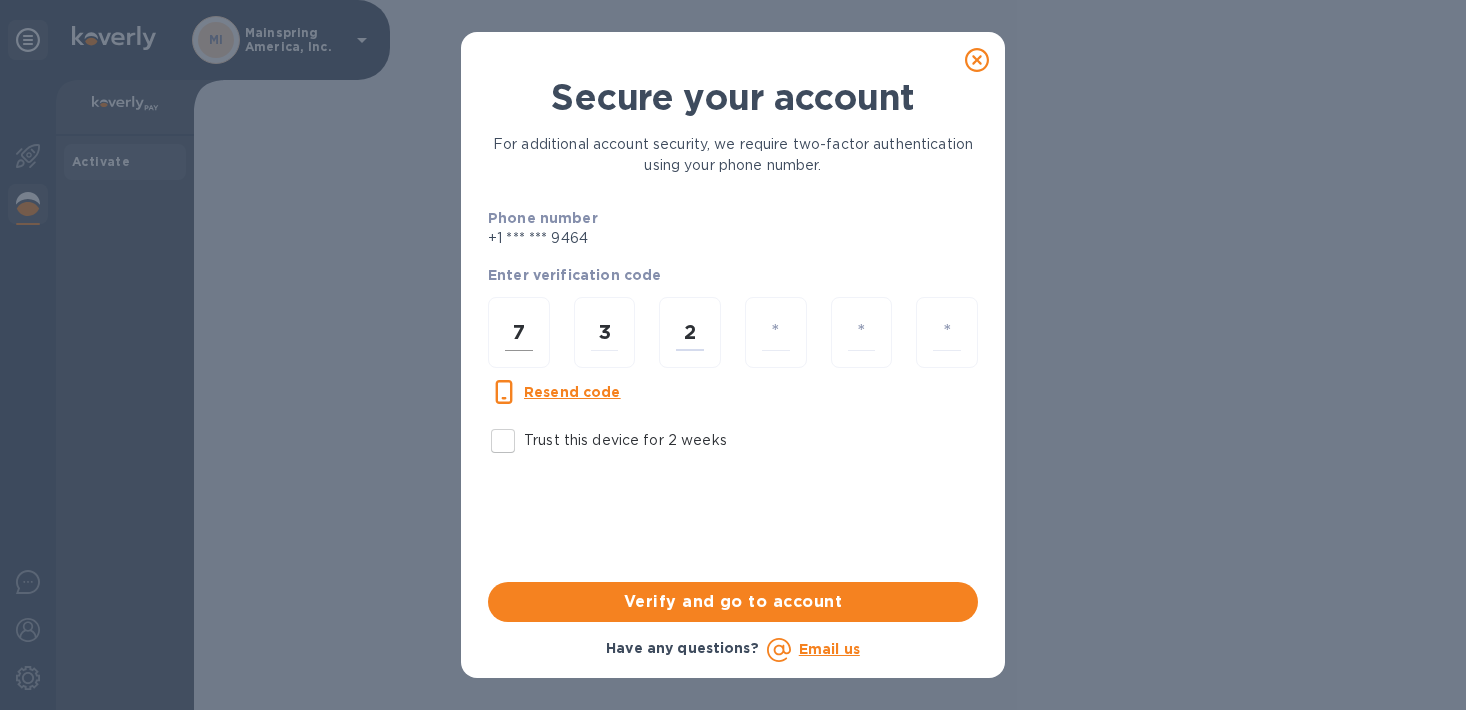 type 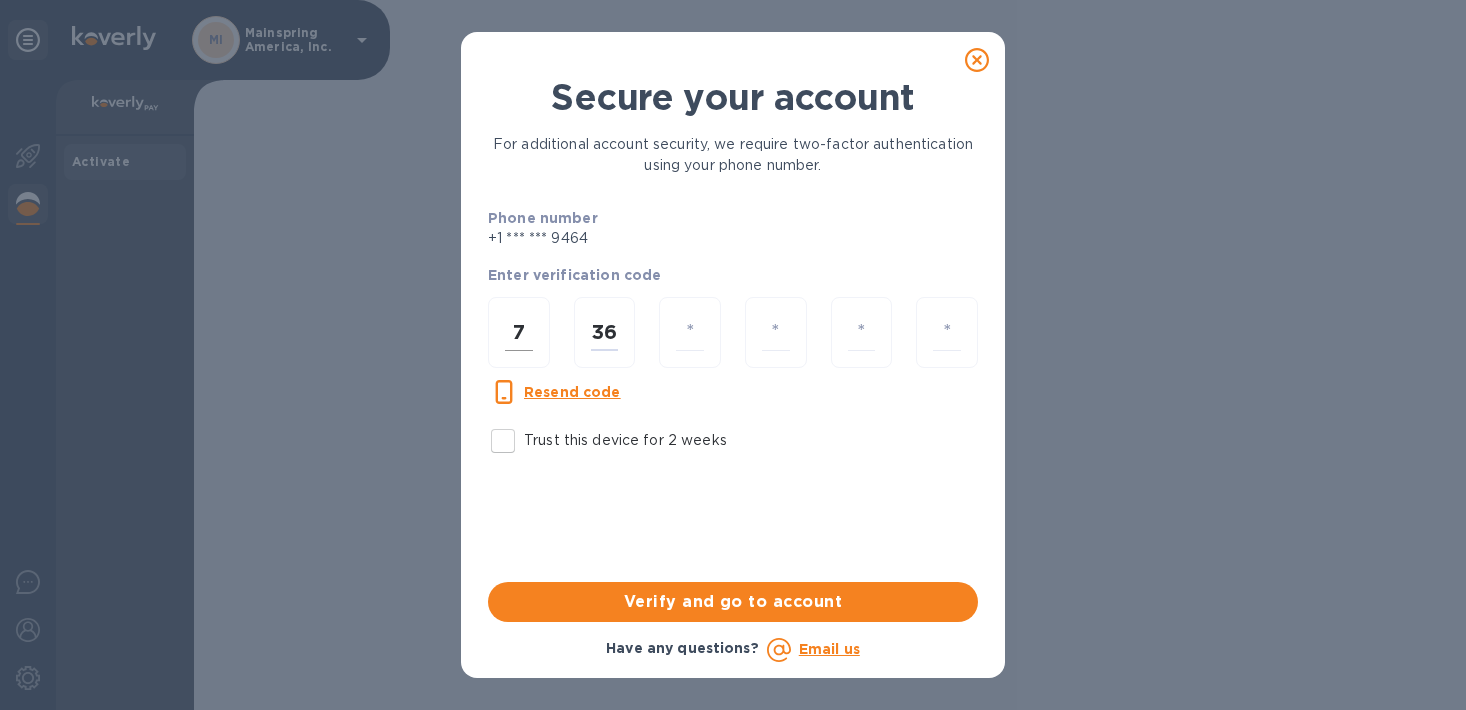 type on "6" 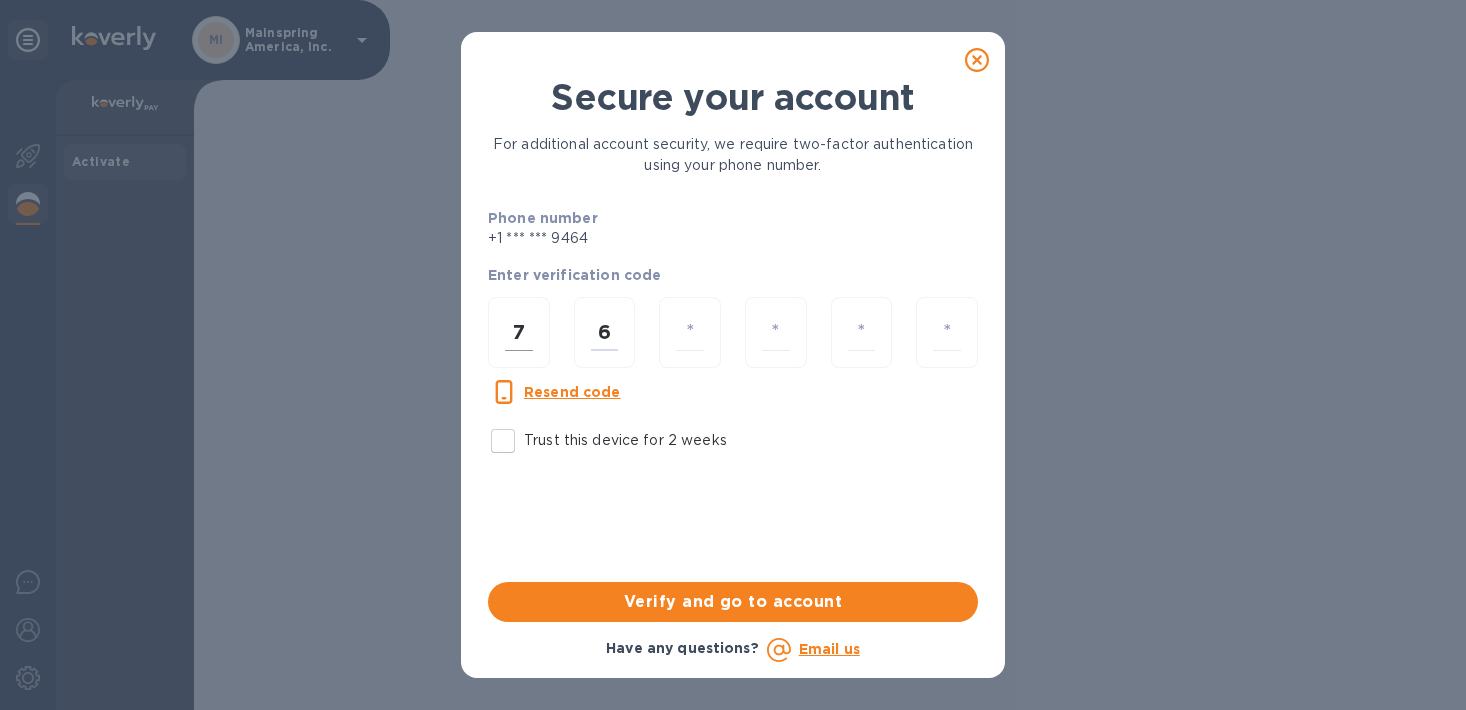 type 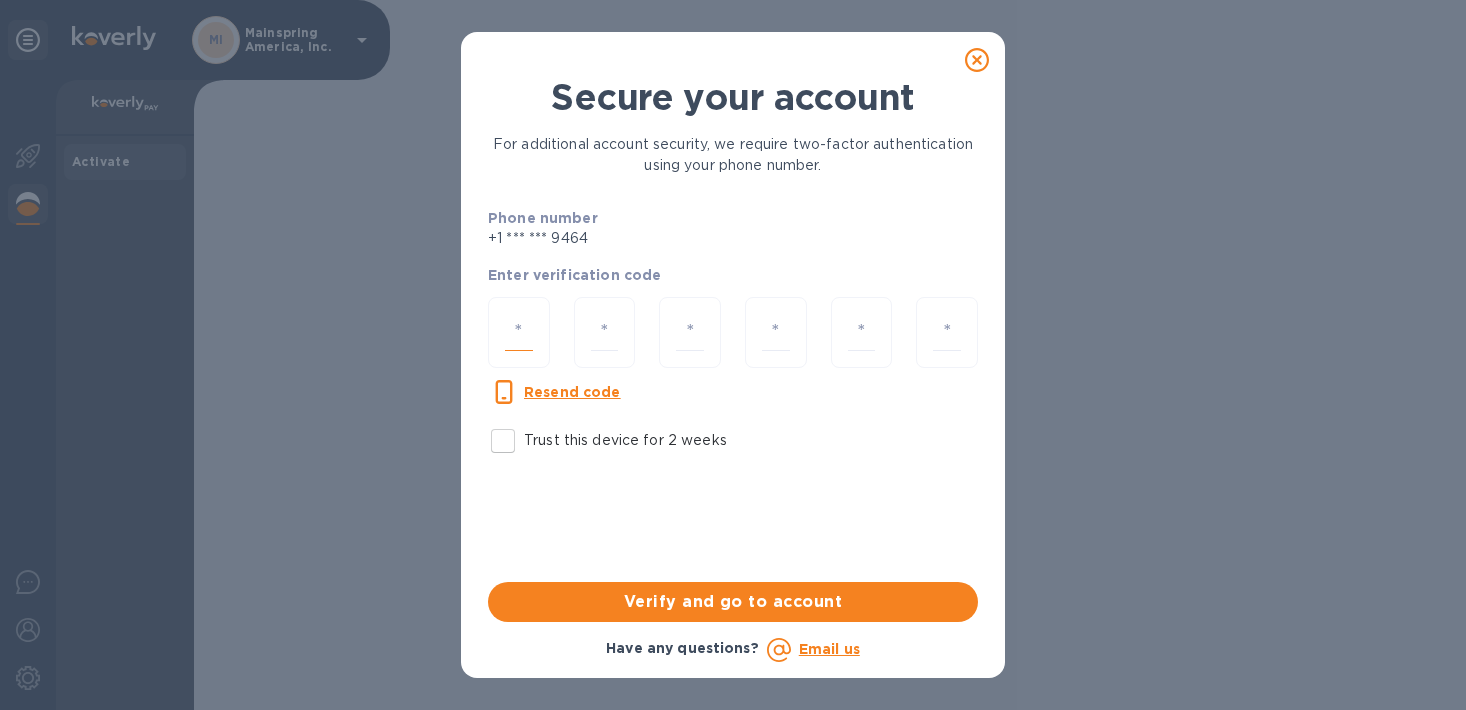 type on "7" 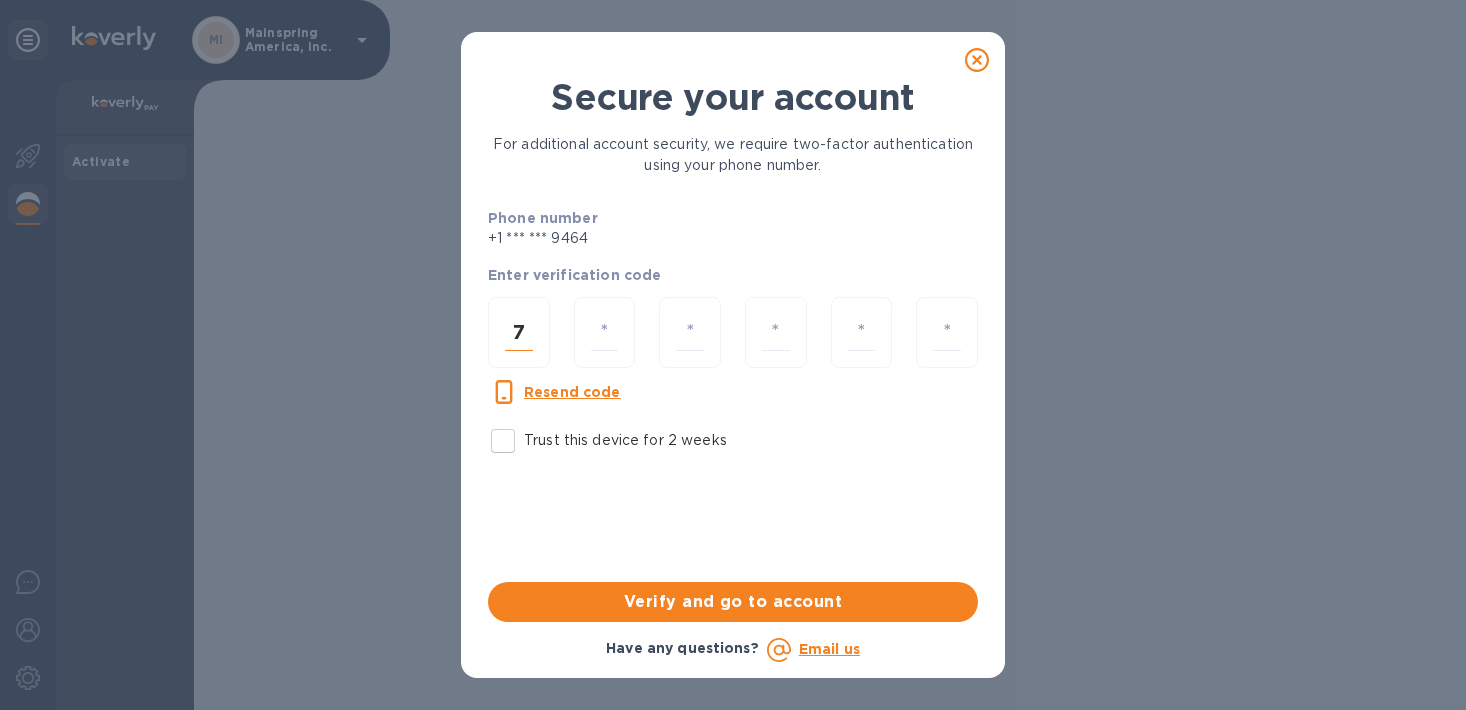 type on "3" 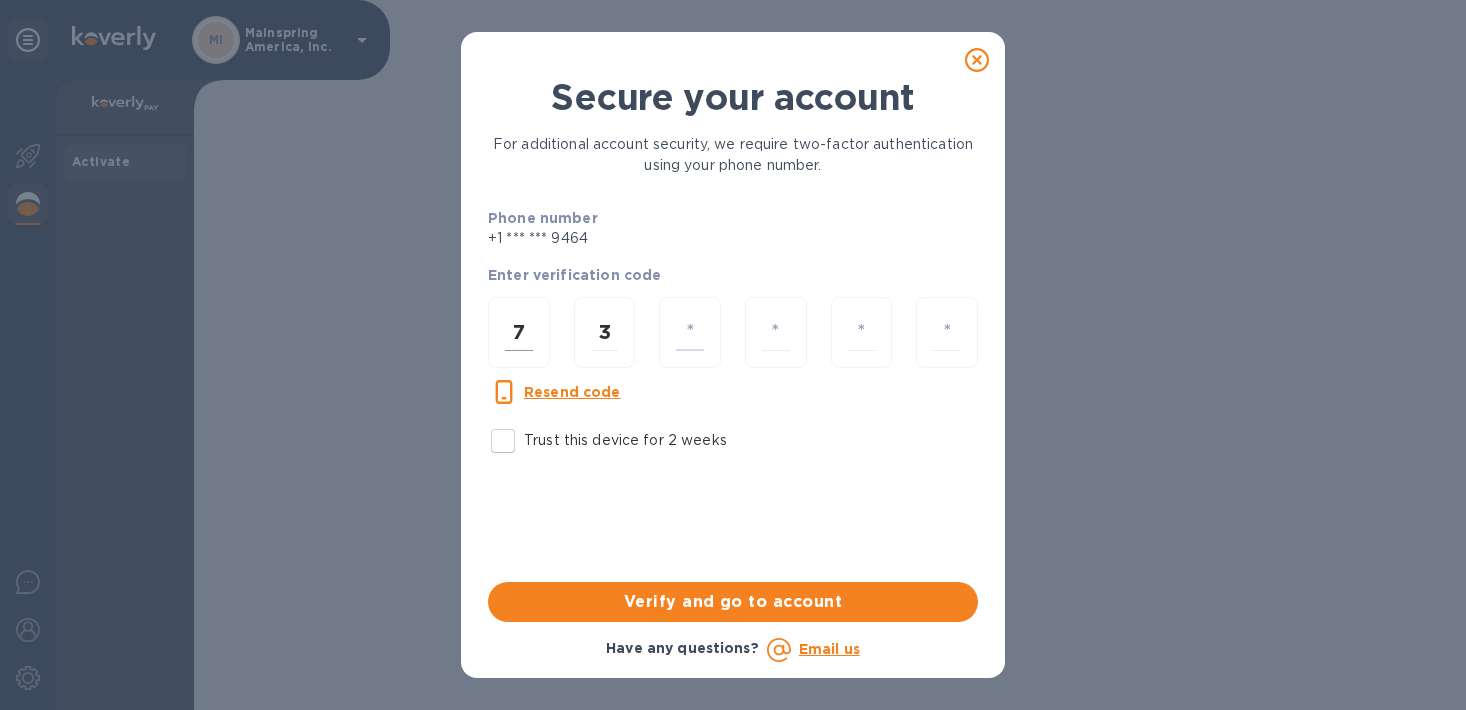 type on "6" 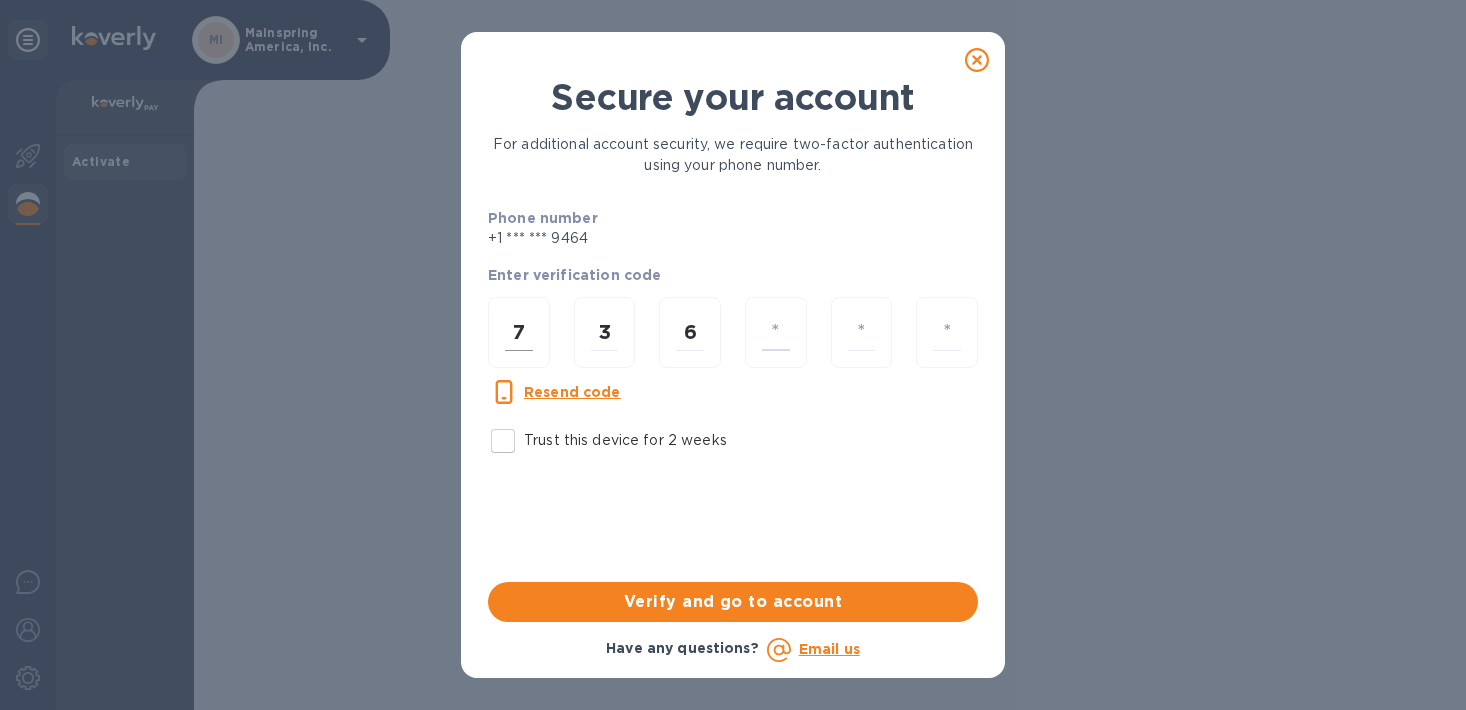 type on "2" 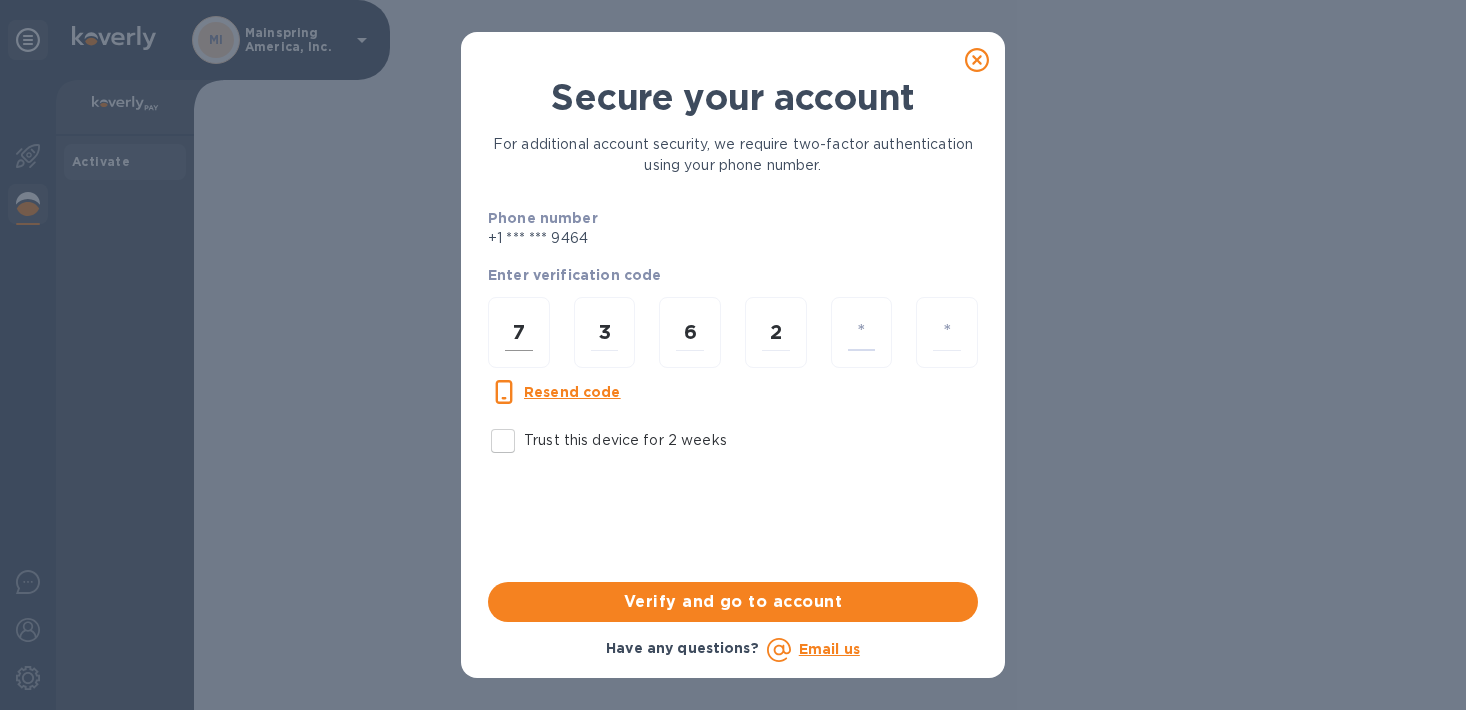 type on "5" 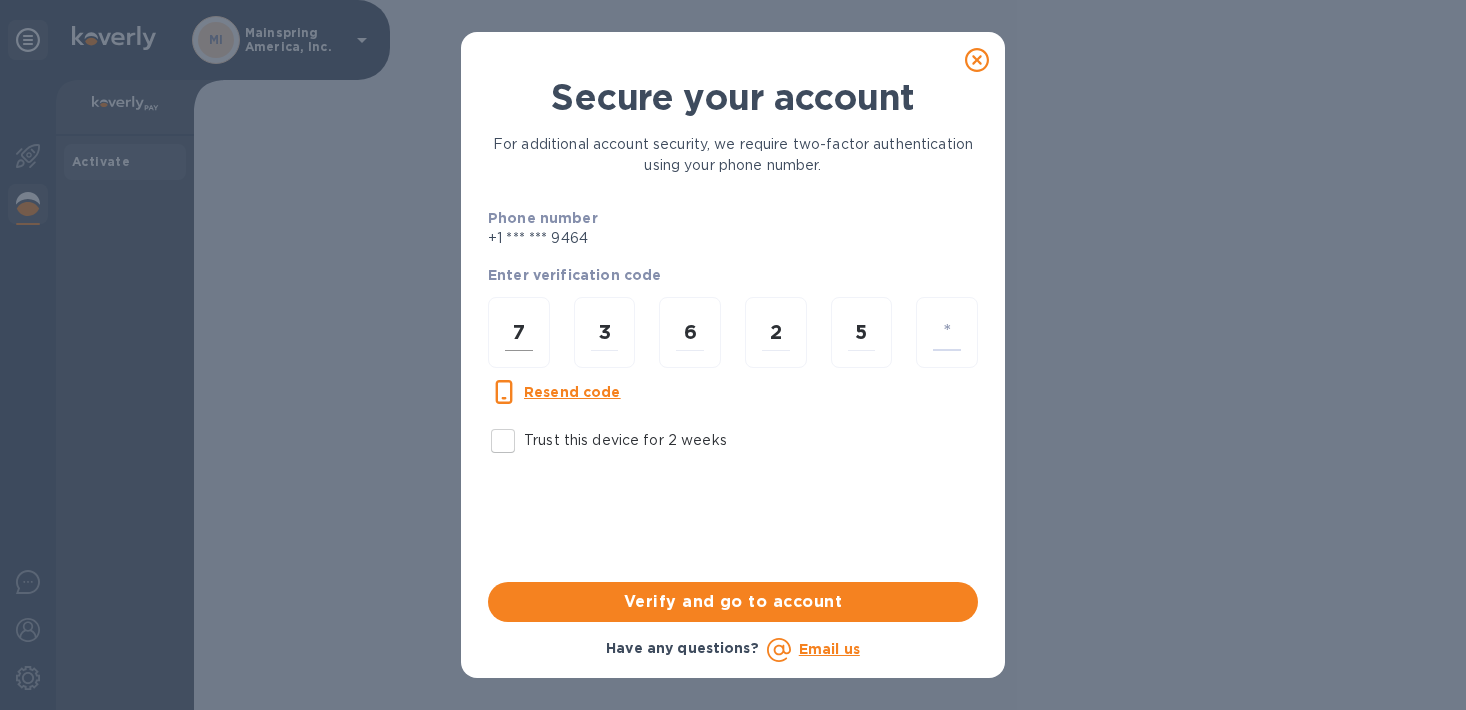 type on "8" 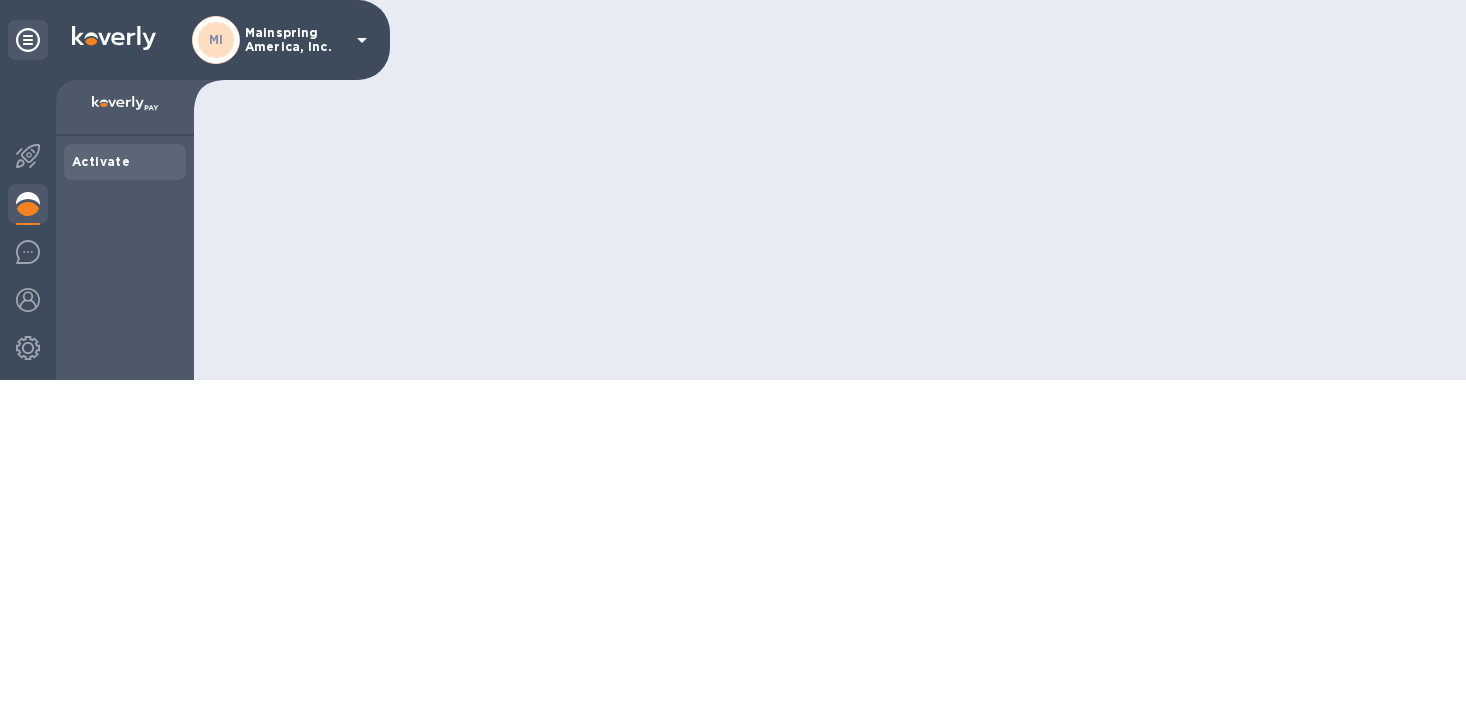 scroll, scrollTop: 0, scrollLeft: 0, axis: both 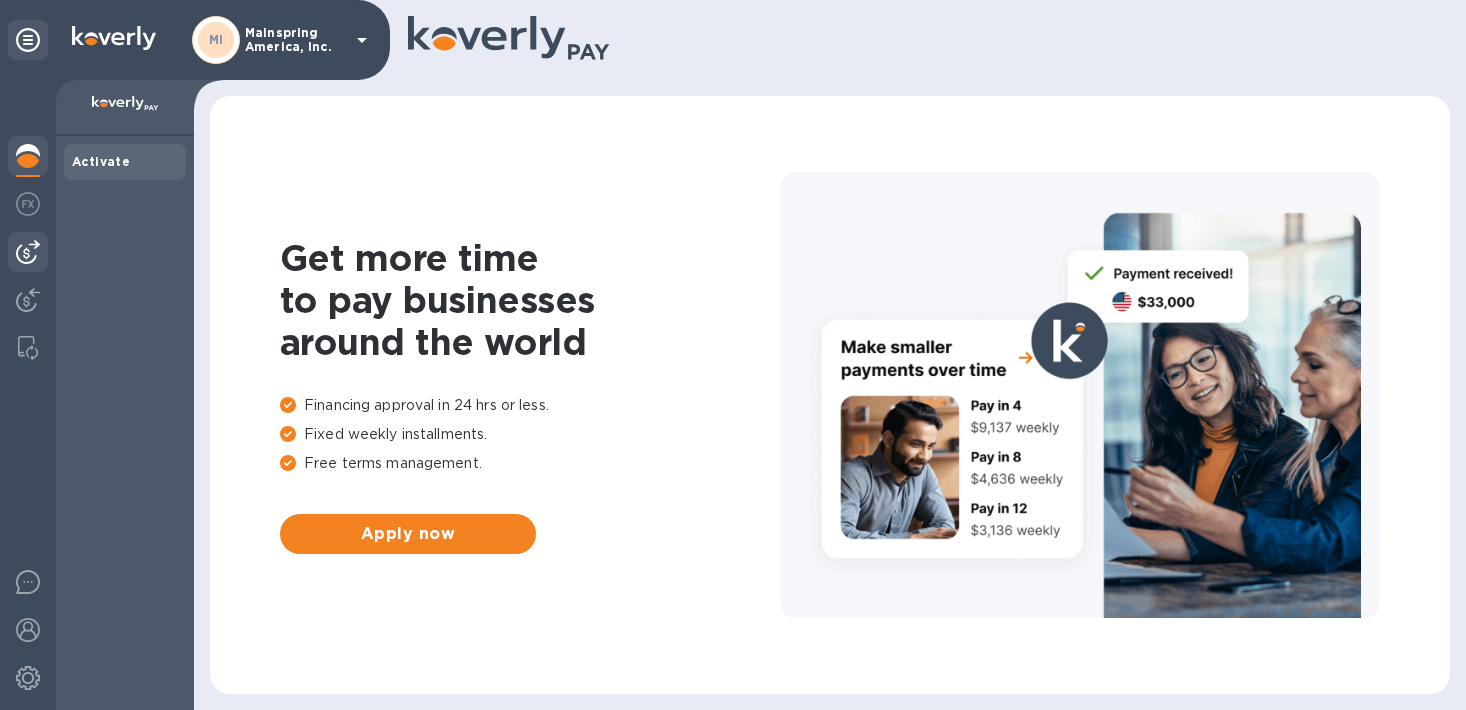 click at bounding box center [28, 252] 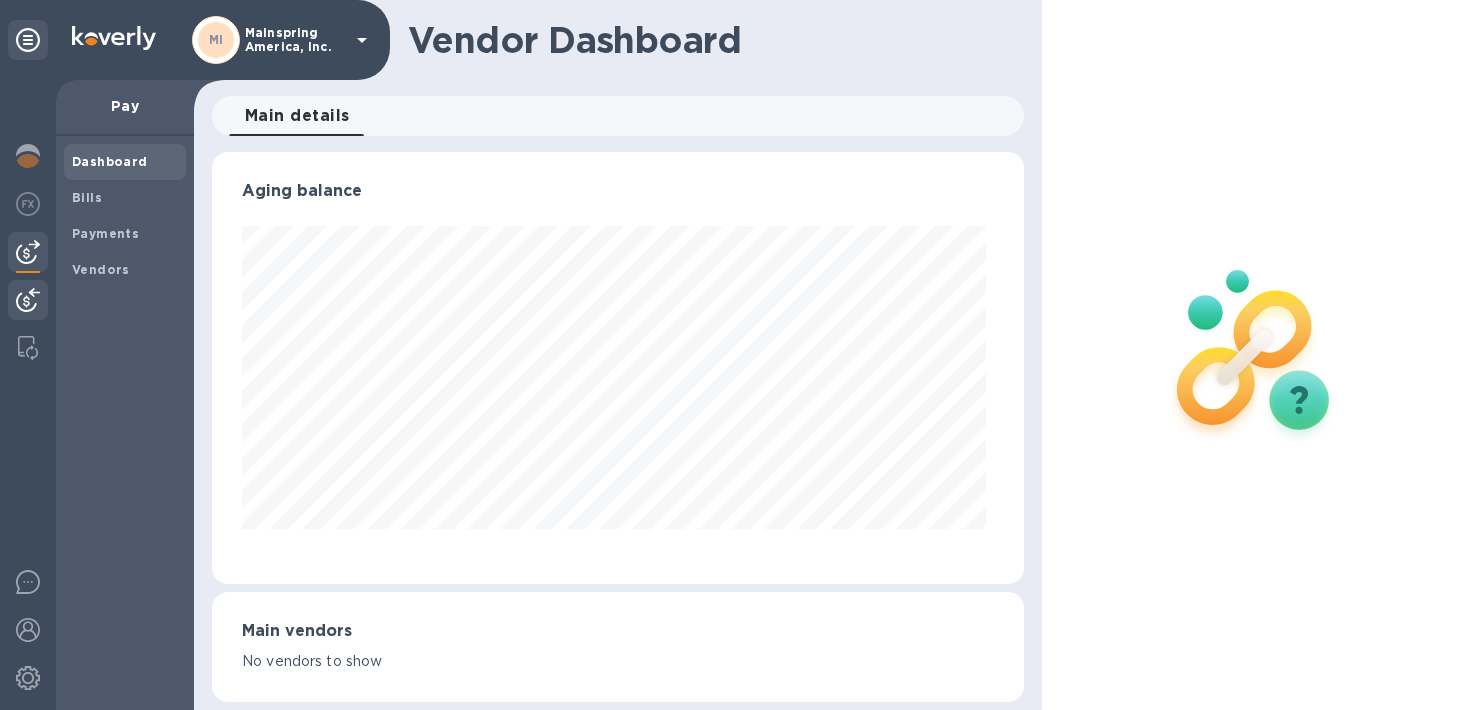 scroll, scrollTop: 999568, scrollLeft: 999196, axis: both 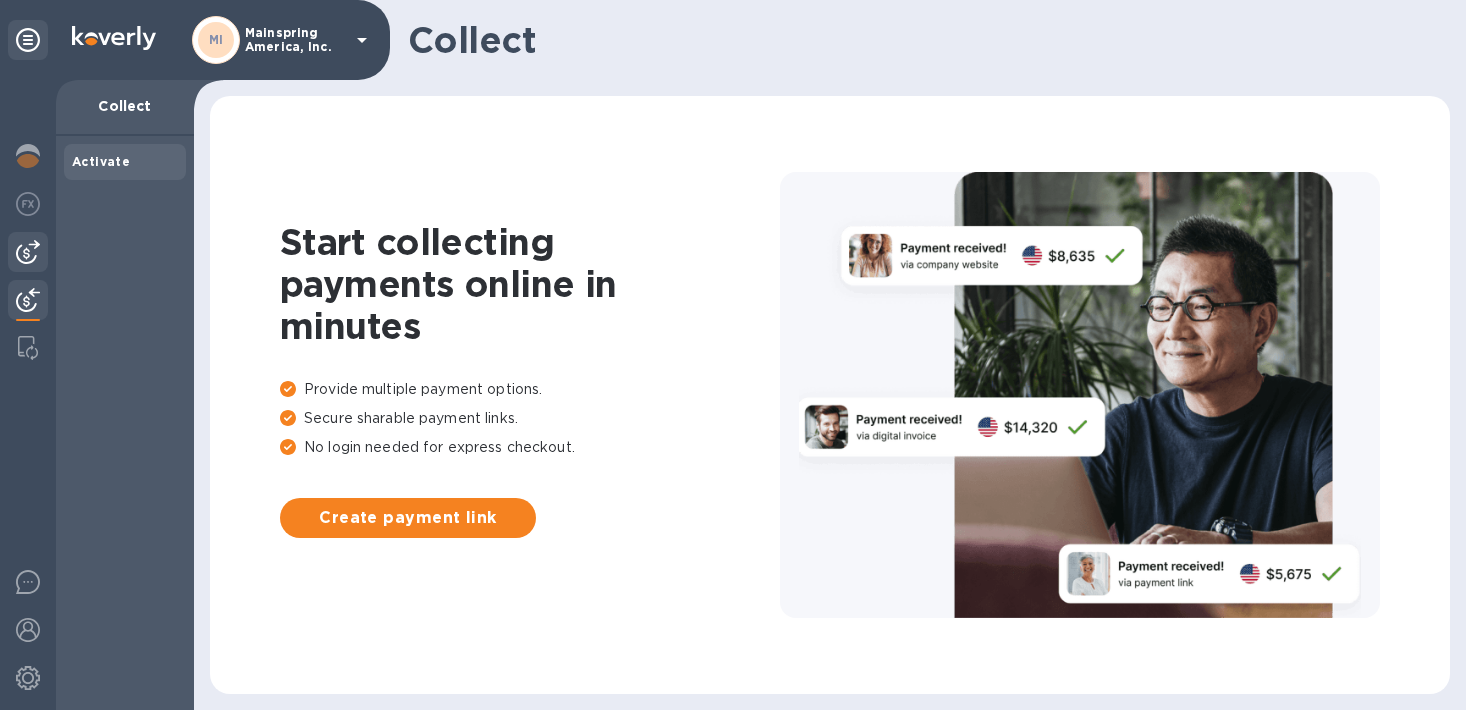 click at bounding box center [28, 252] 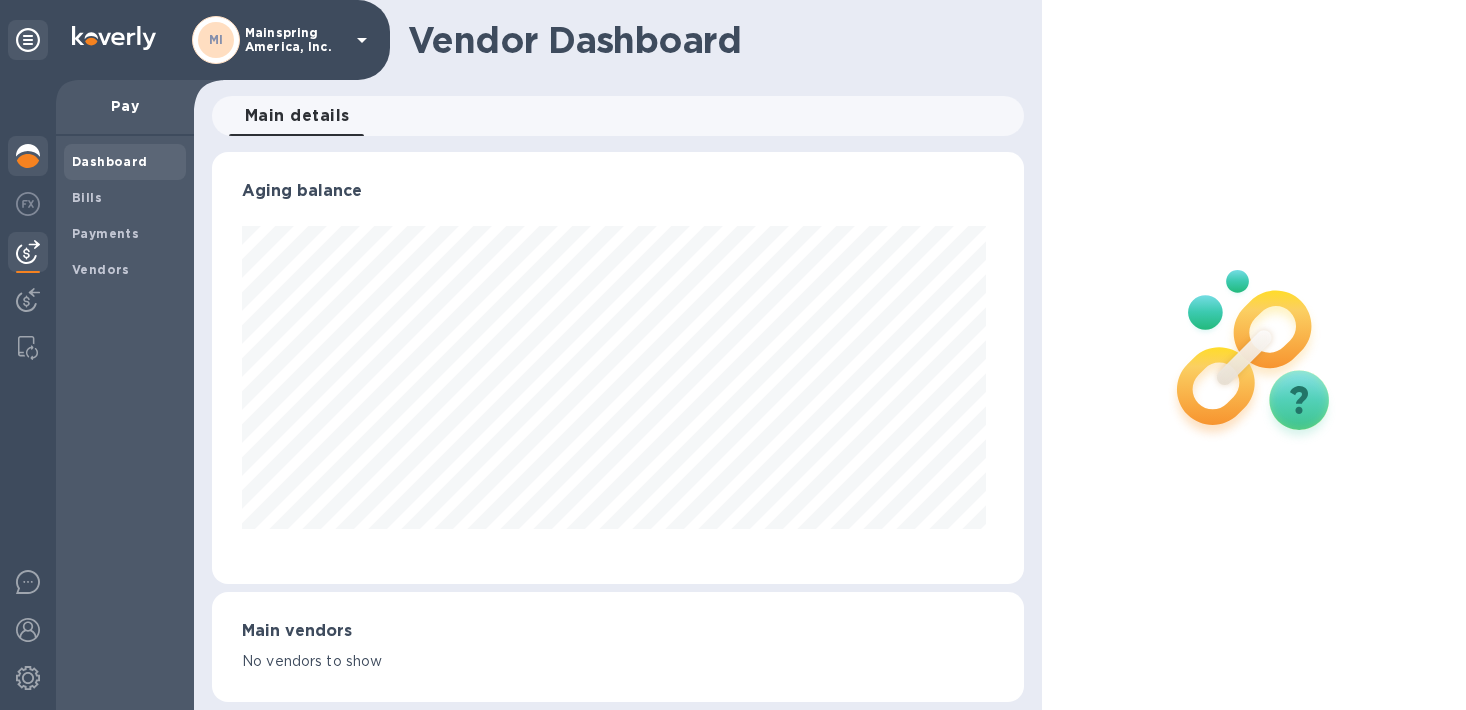 click at bounding box center (28, 158) 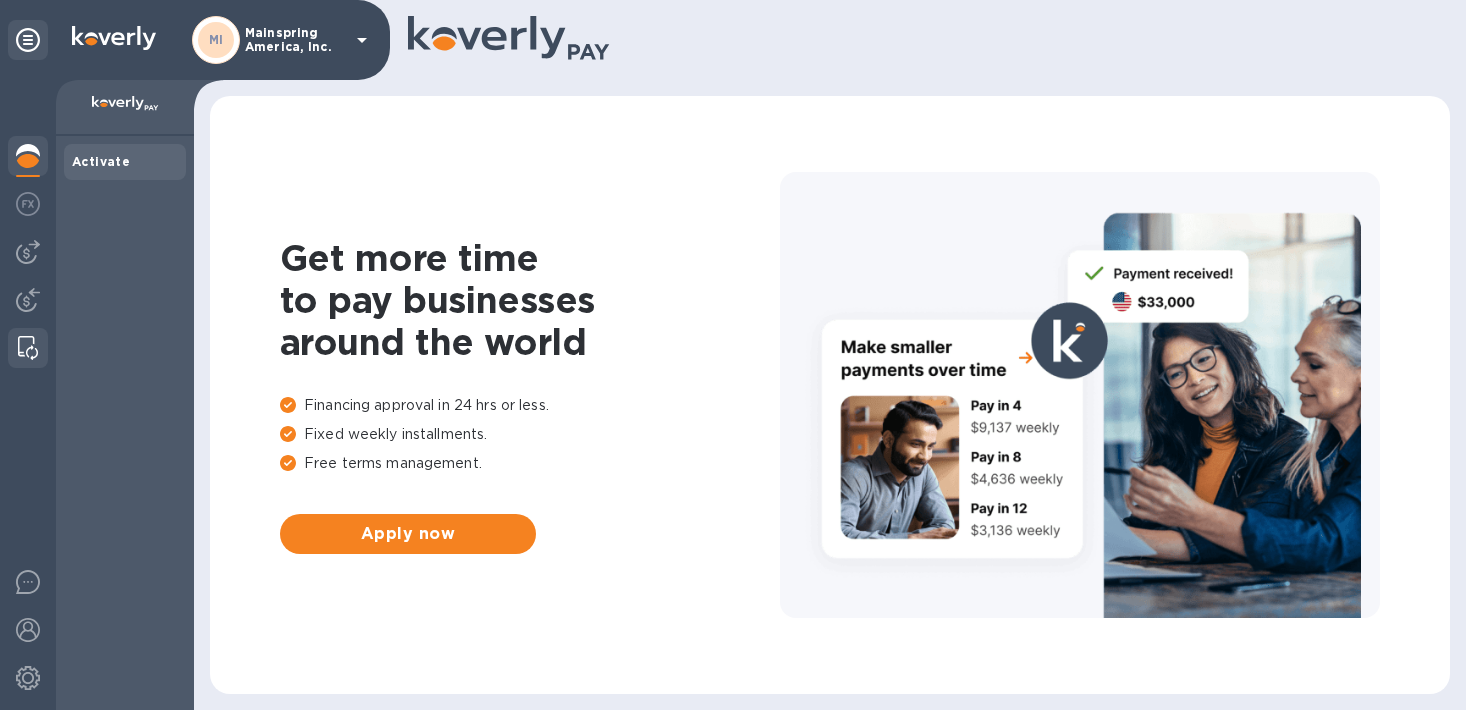click at bounding box center [28, 348] 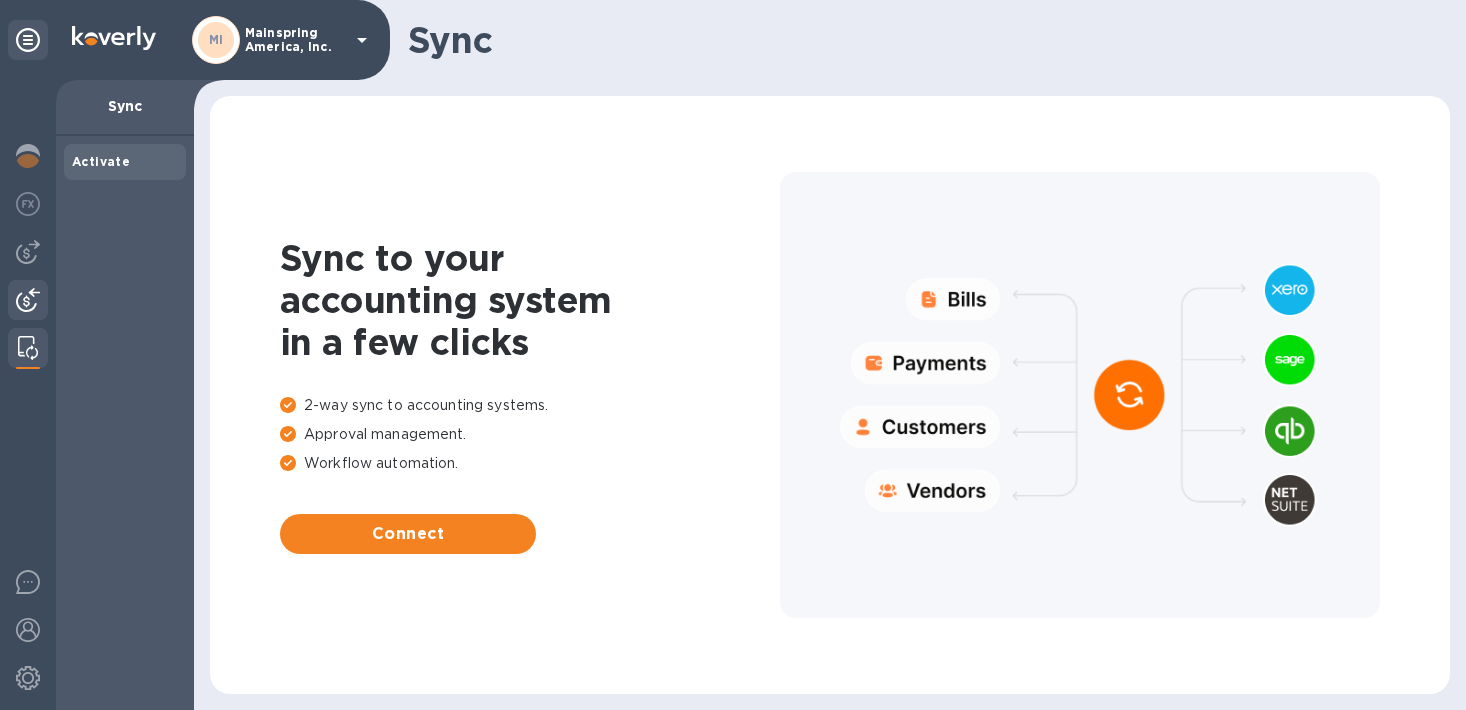 click at bounding box center [28, 300] 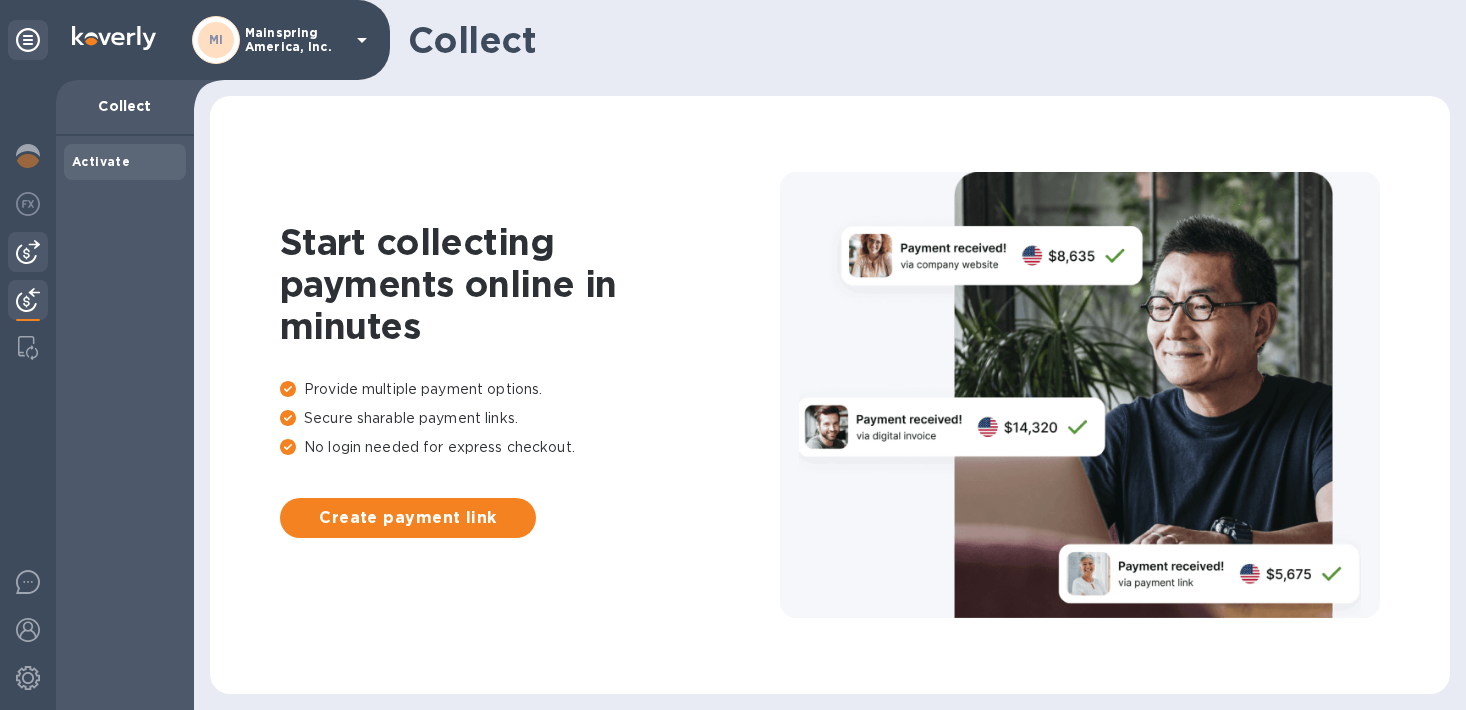 click at bounding box center (28, 252) 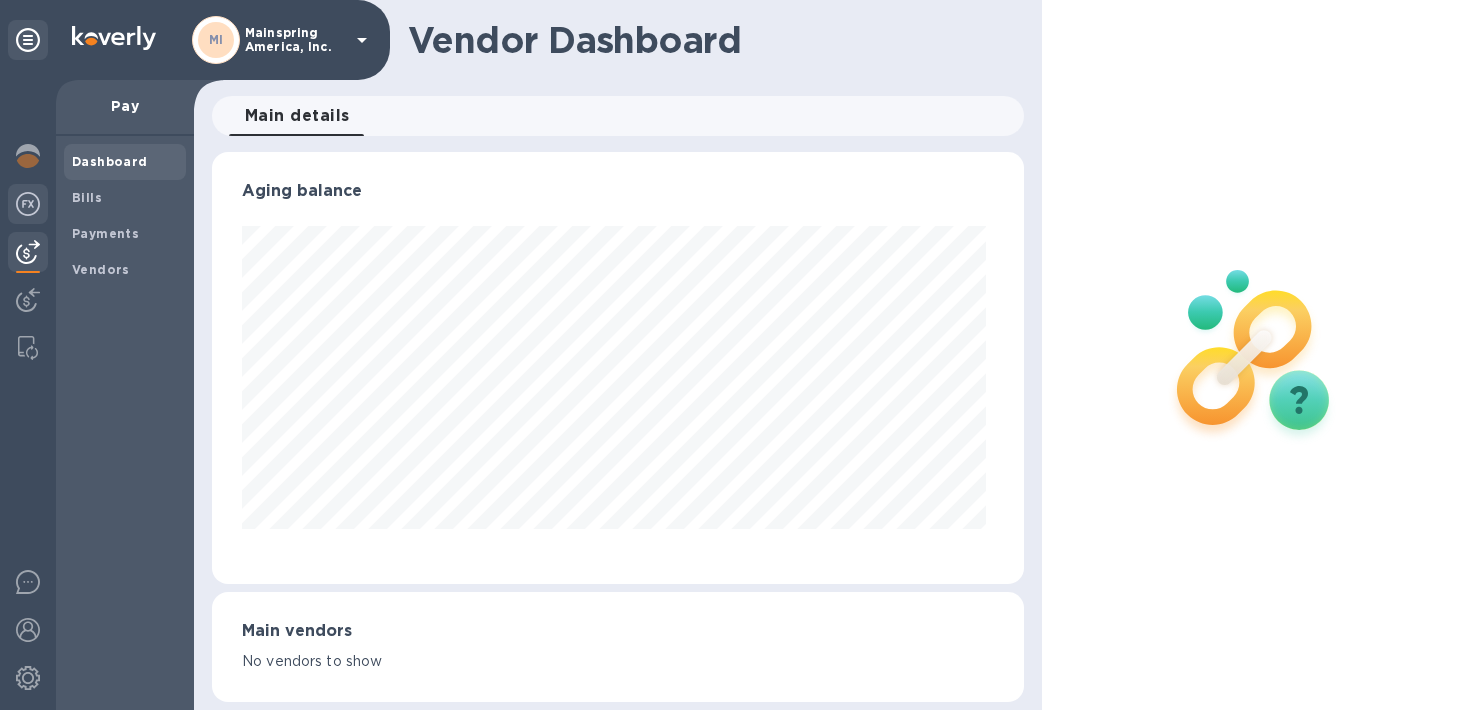 scroll, scrollTop: 999568, scrollLeft: 999196, axis: both 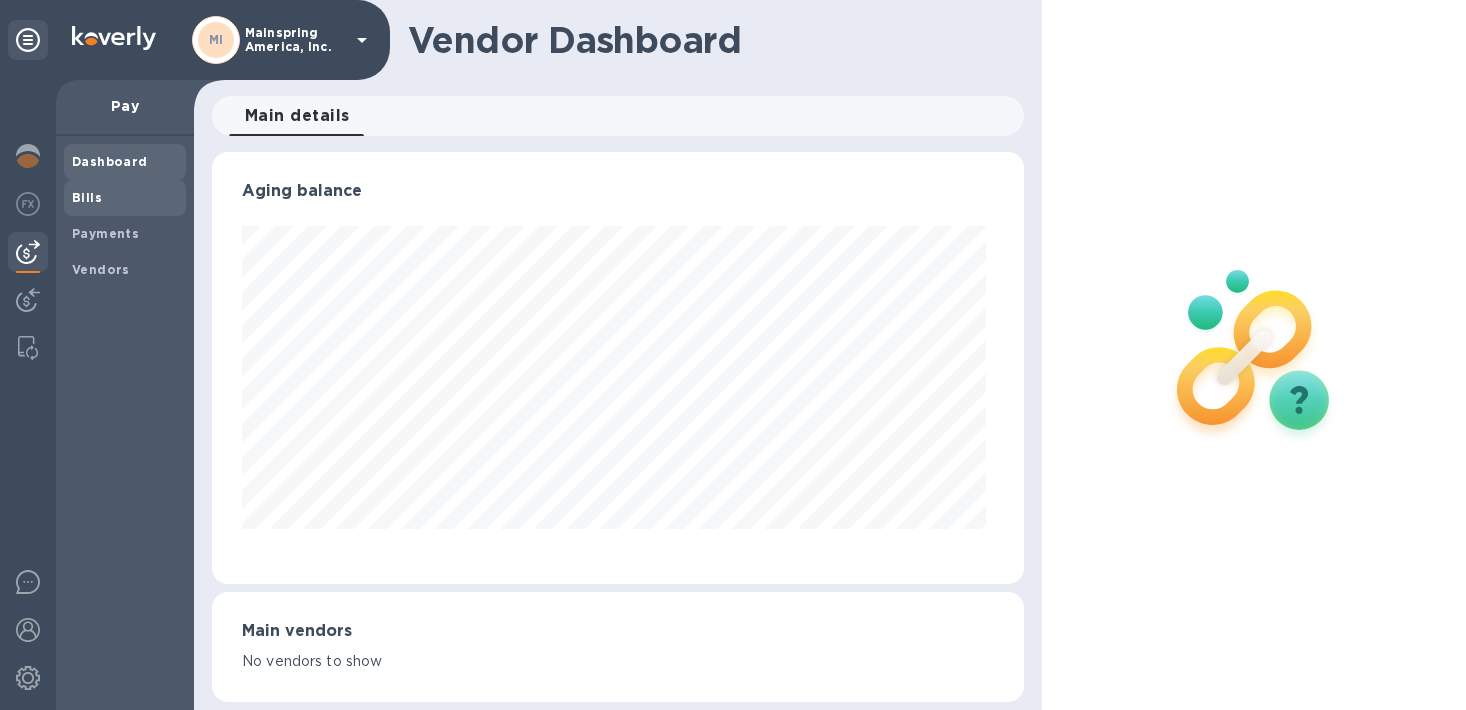 click on "Bills" at bounding box center (125, 198) 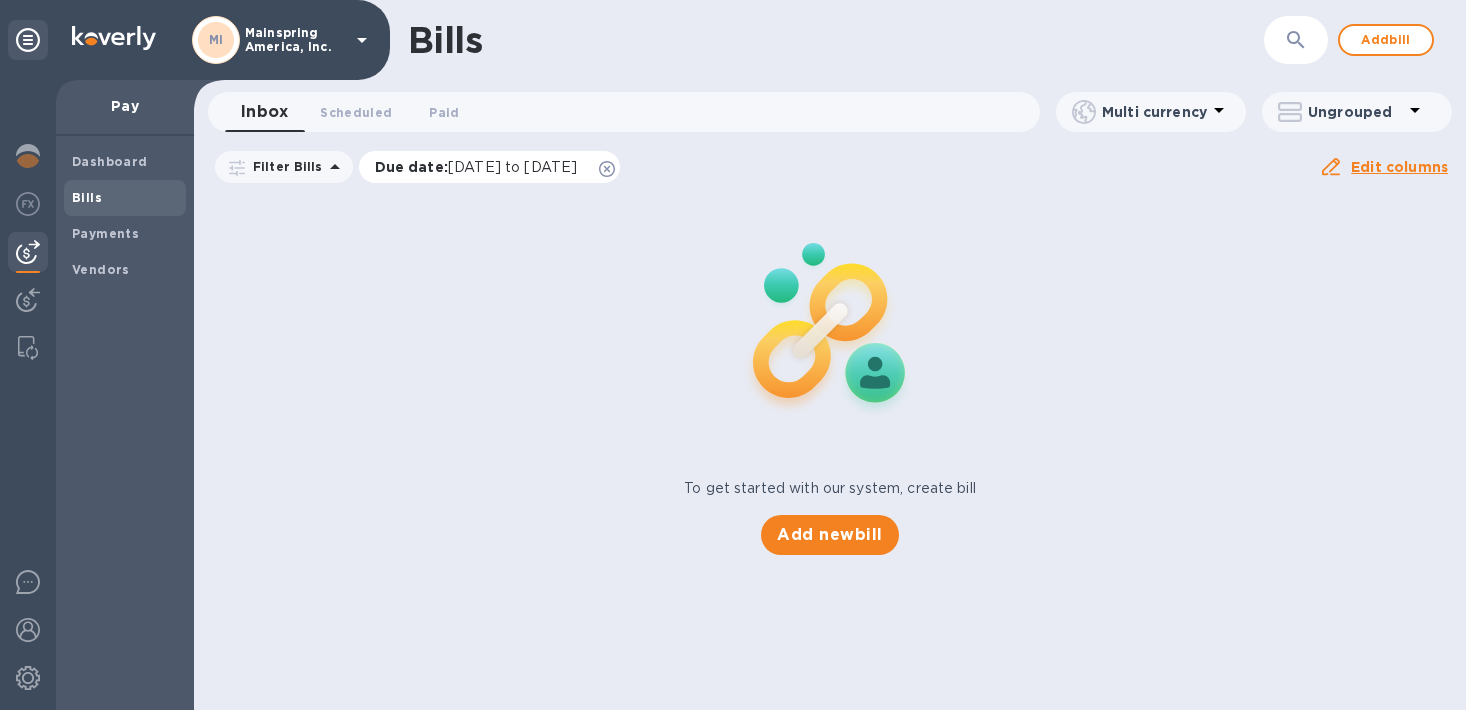 click on "Due date :  [DATE] to [DATE]" at bounding box center [490, 167] 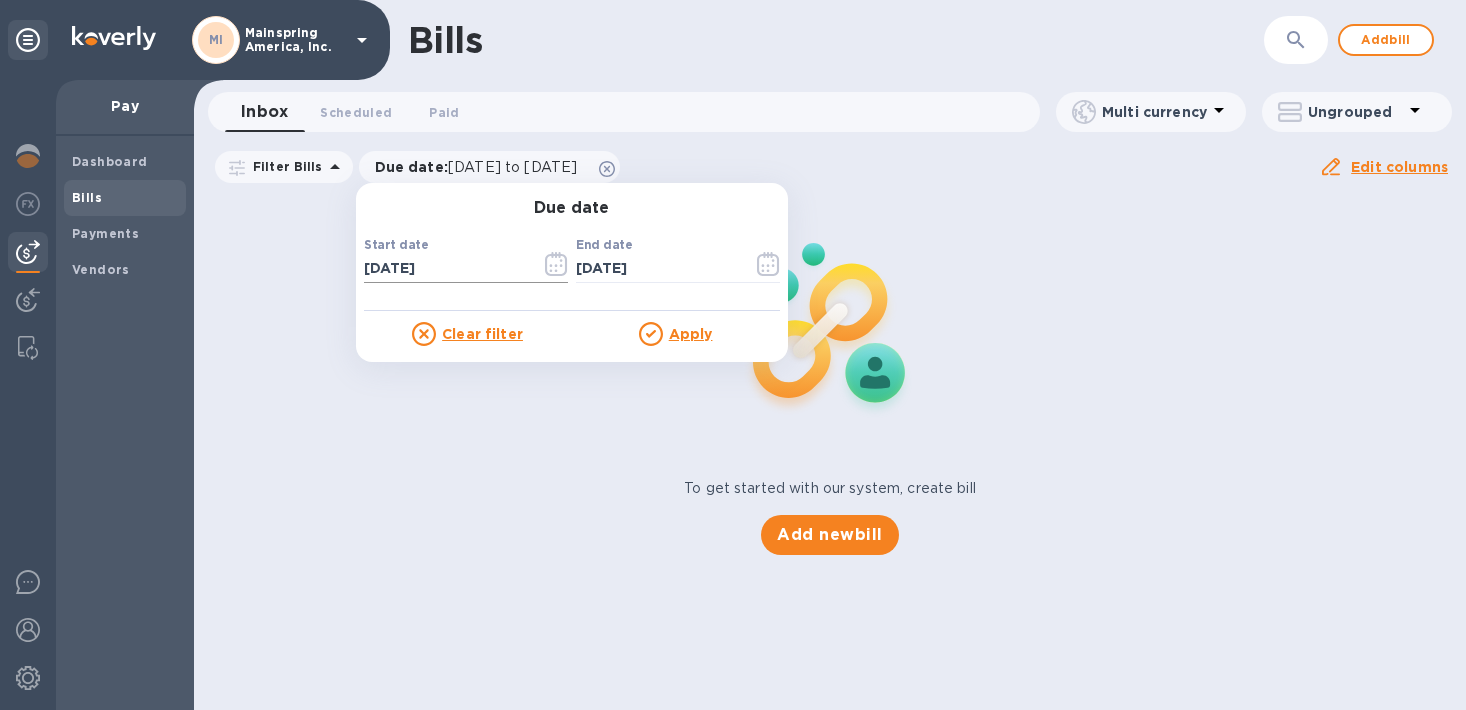 click on "[DATE]" at bounding box center (444, 269) 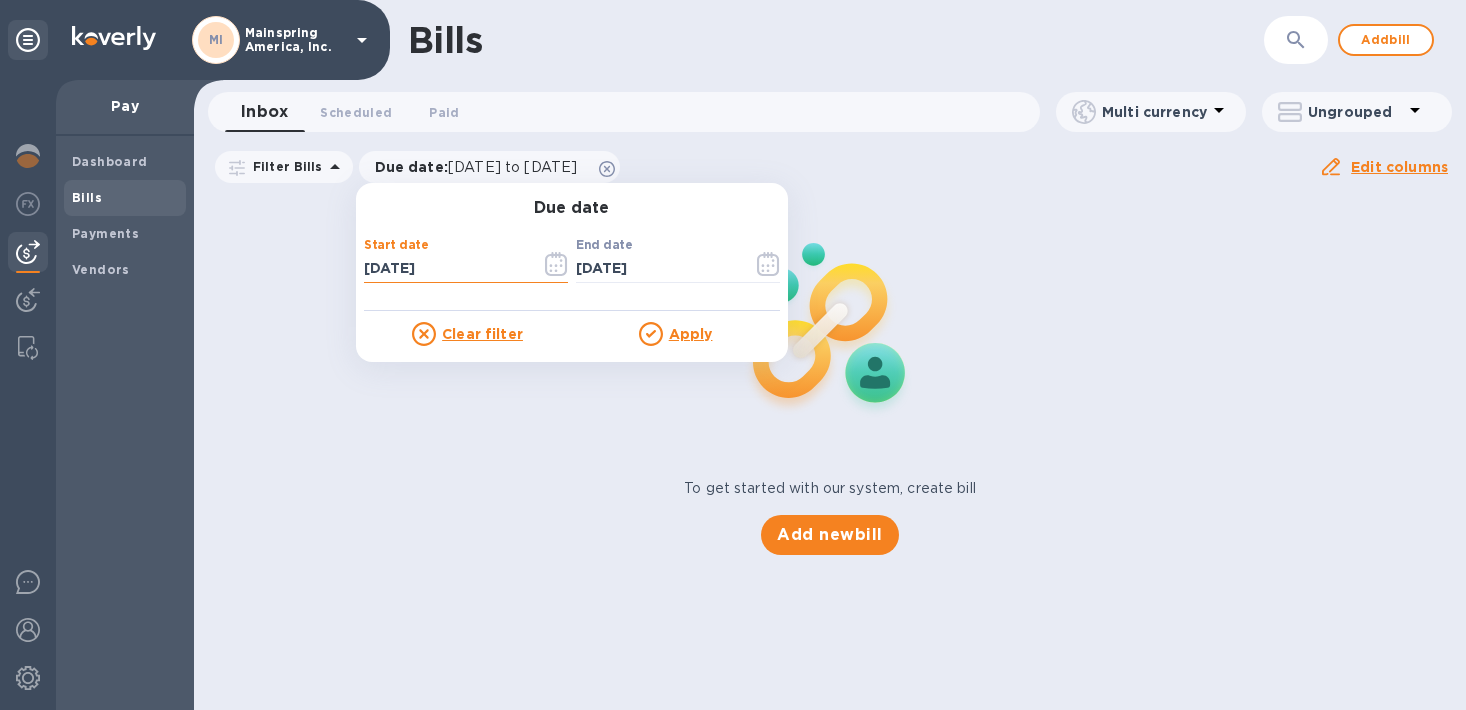 click on "[DATE]" at bounding box center [444, 269] 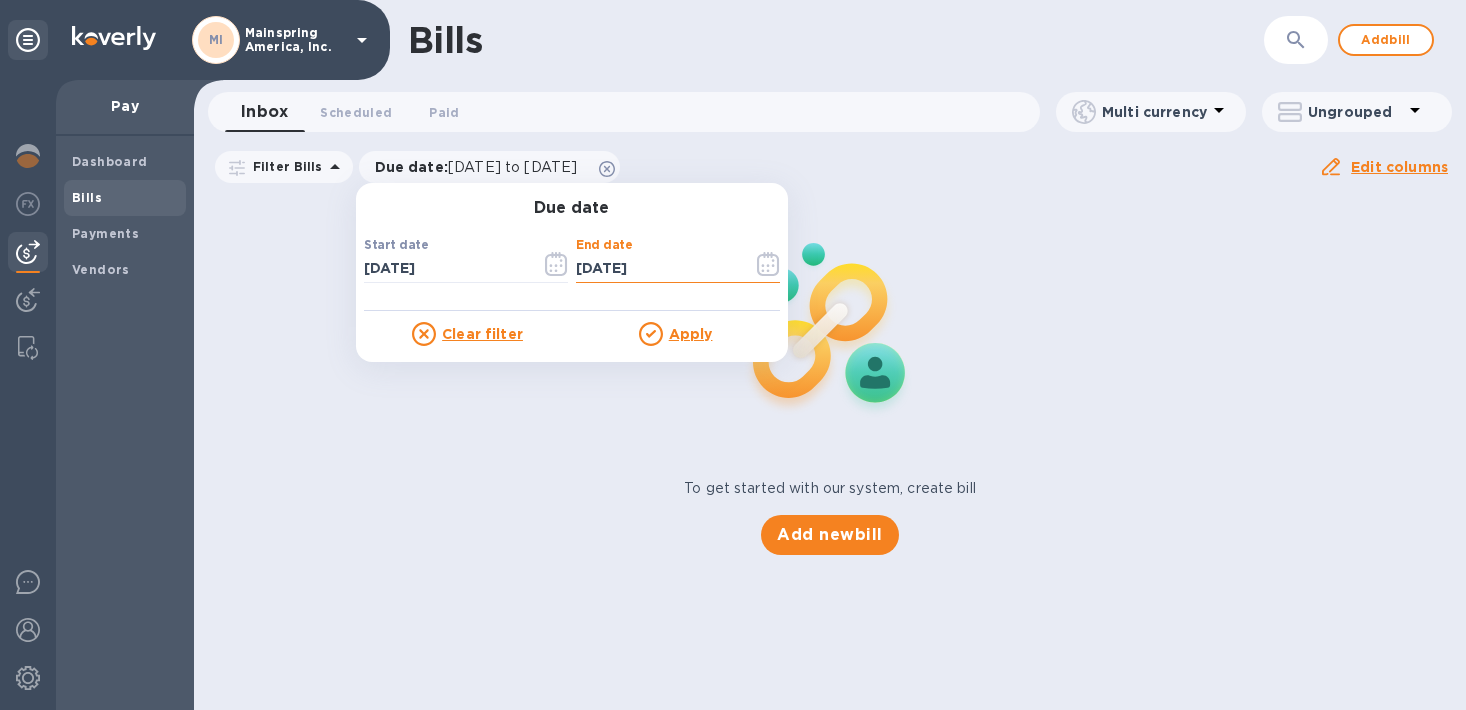 type on "[DATE]" 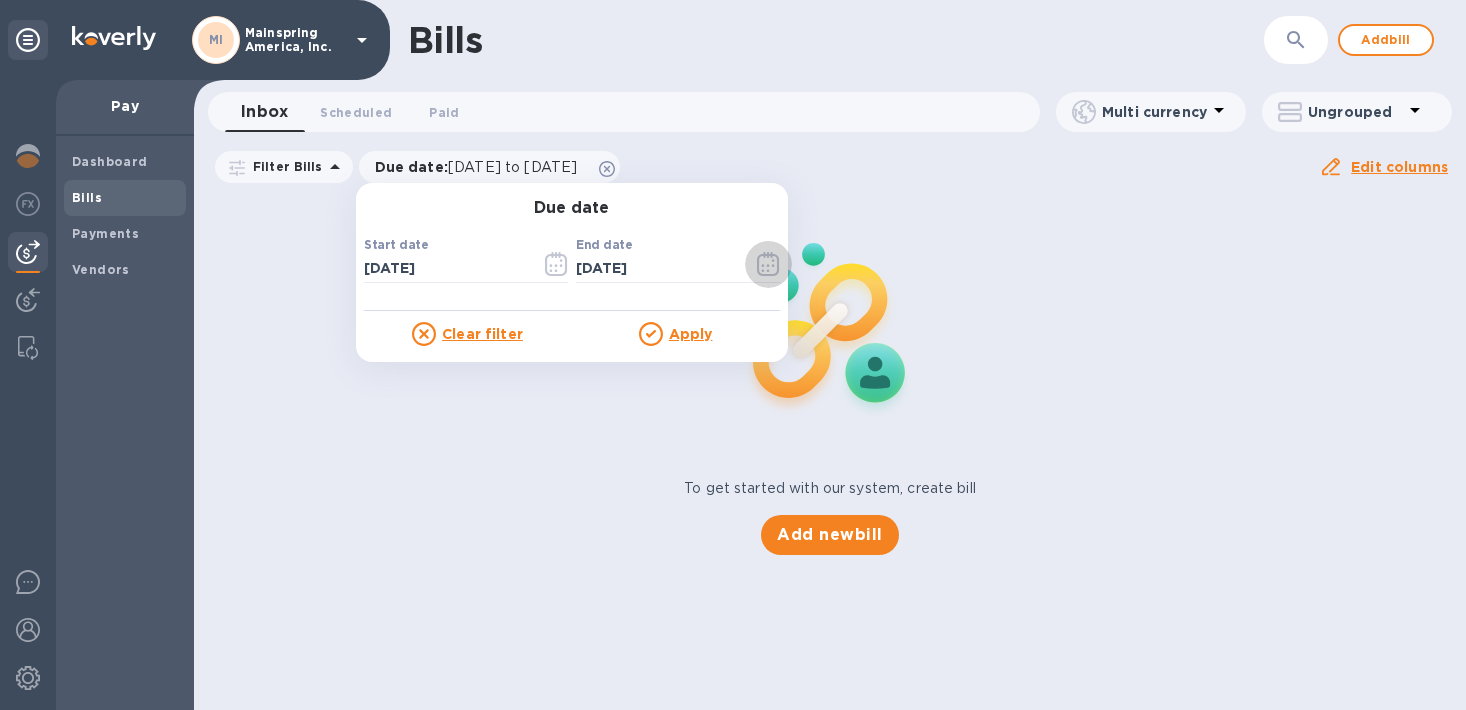 click at bounding box center (654, 334) 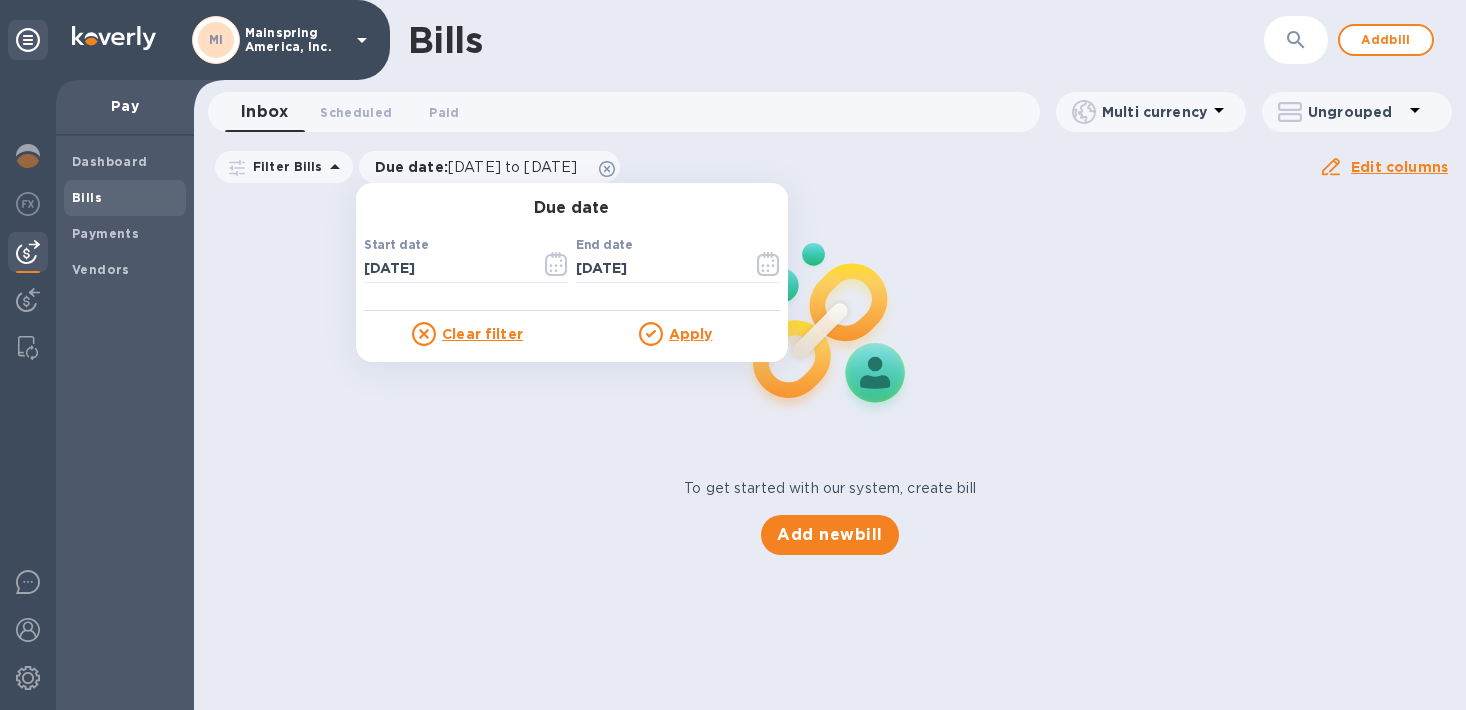 click on "Apply" at bounding box center [691, 334] 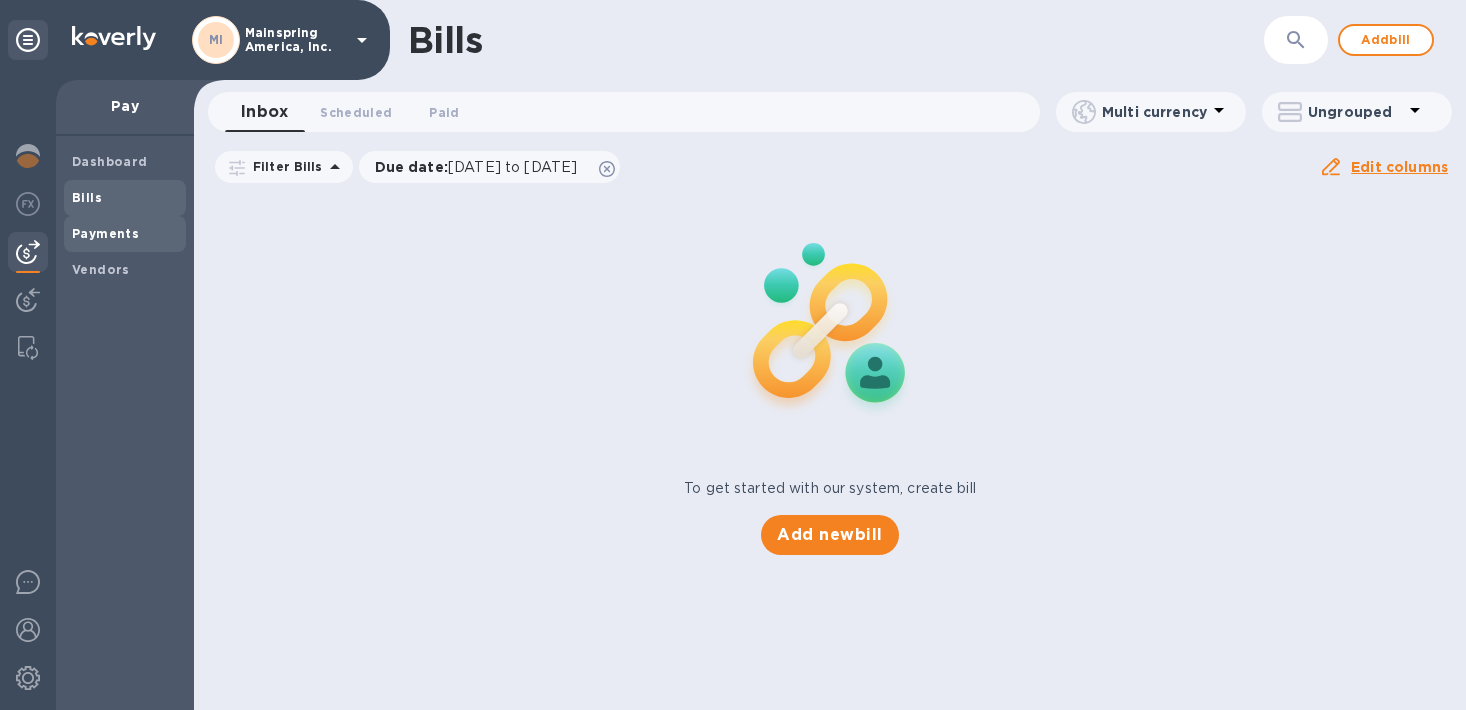 click on "Payments" at bounding box center (125, 234) 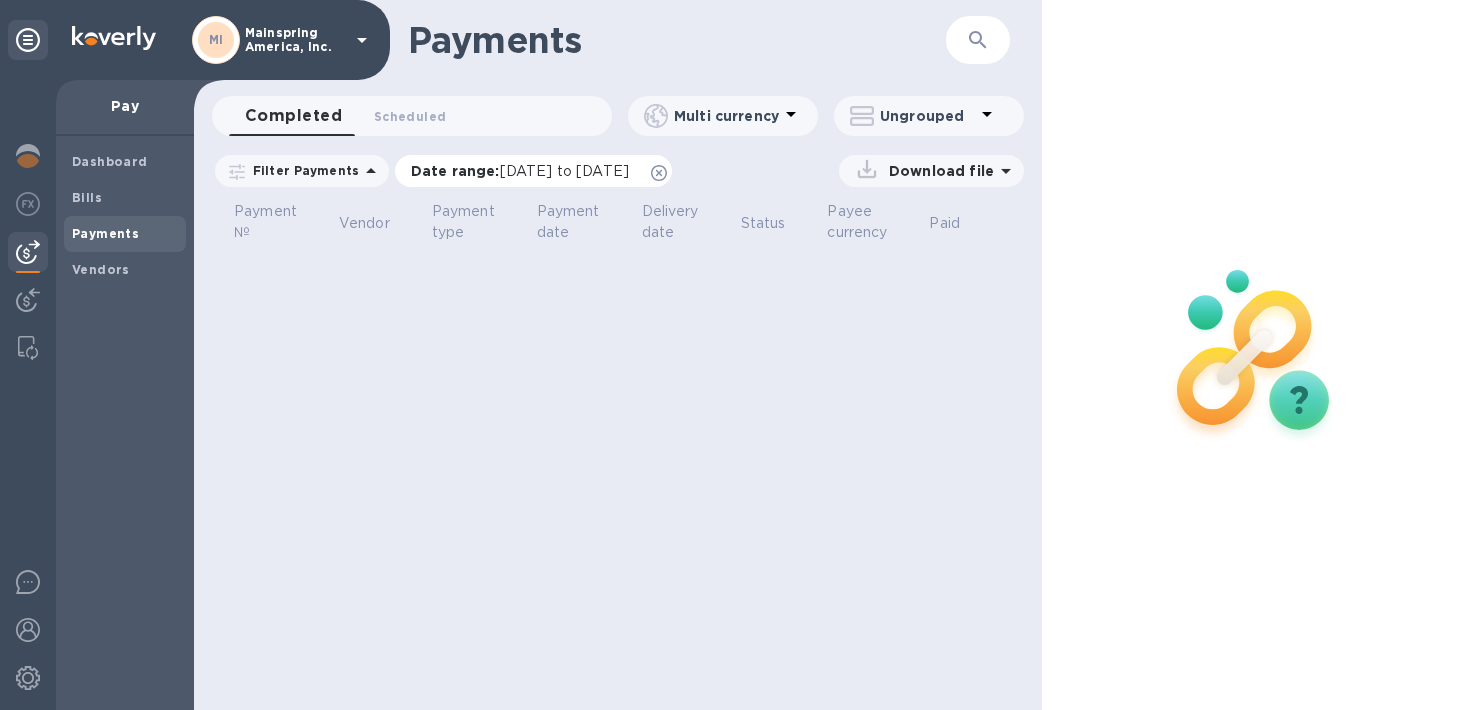 click on "[DATE] to [DATE]" at bounding box center (564, 171) 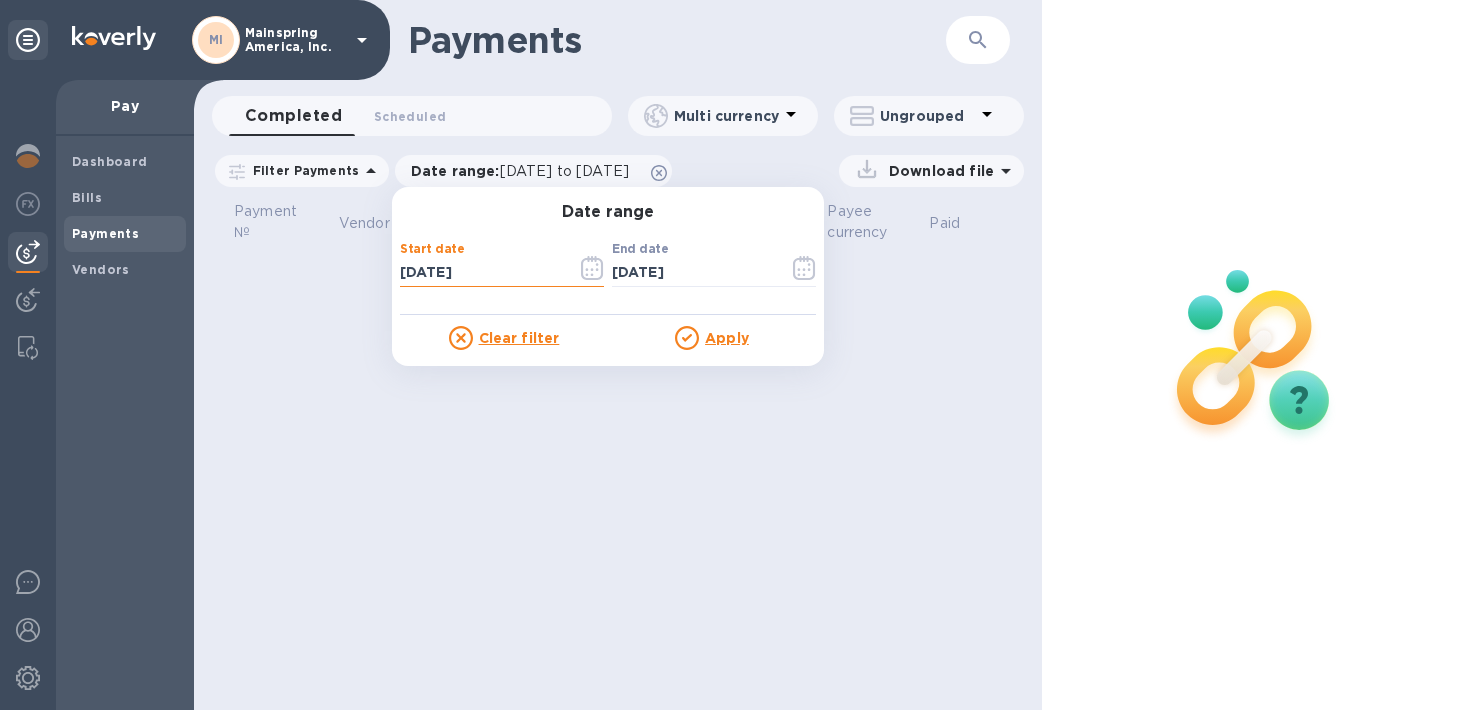 click on "[DATE]" at bounding box center (480, 273) 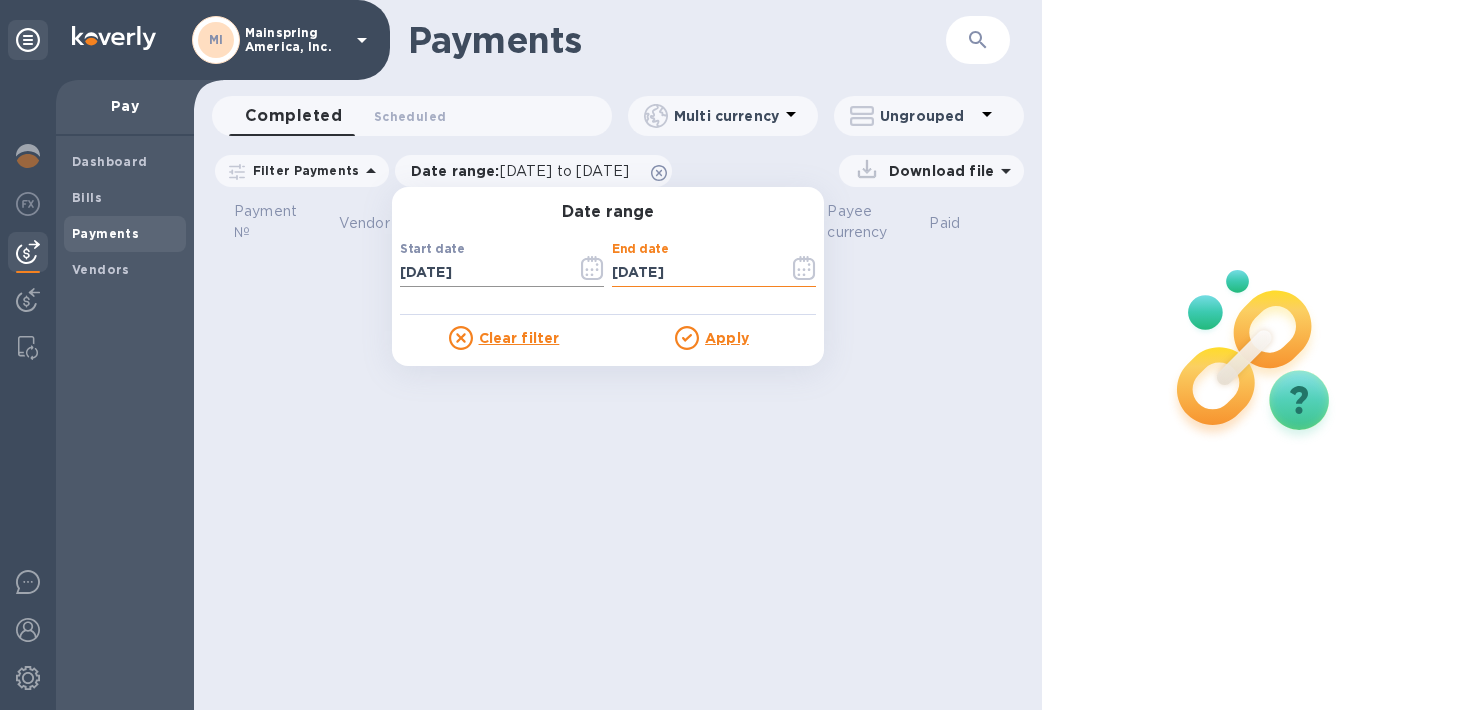 type on "[DATE]" 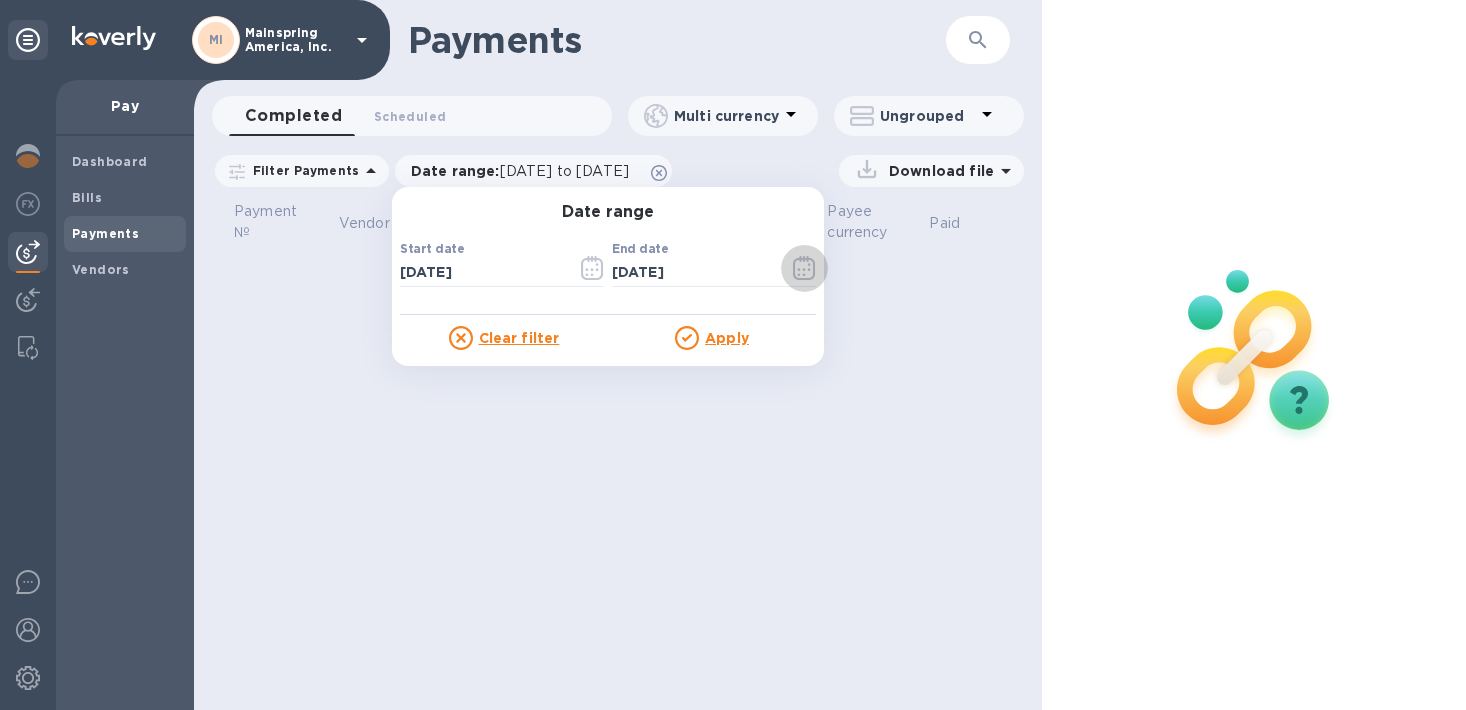 type 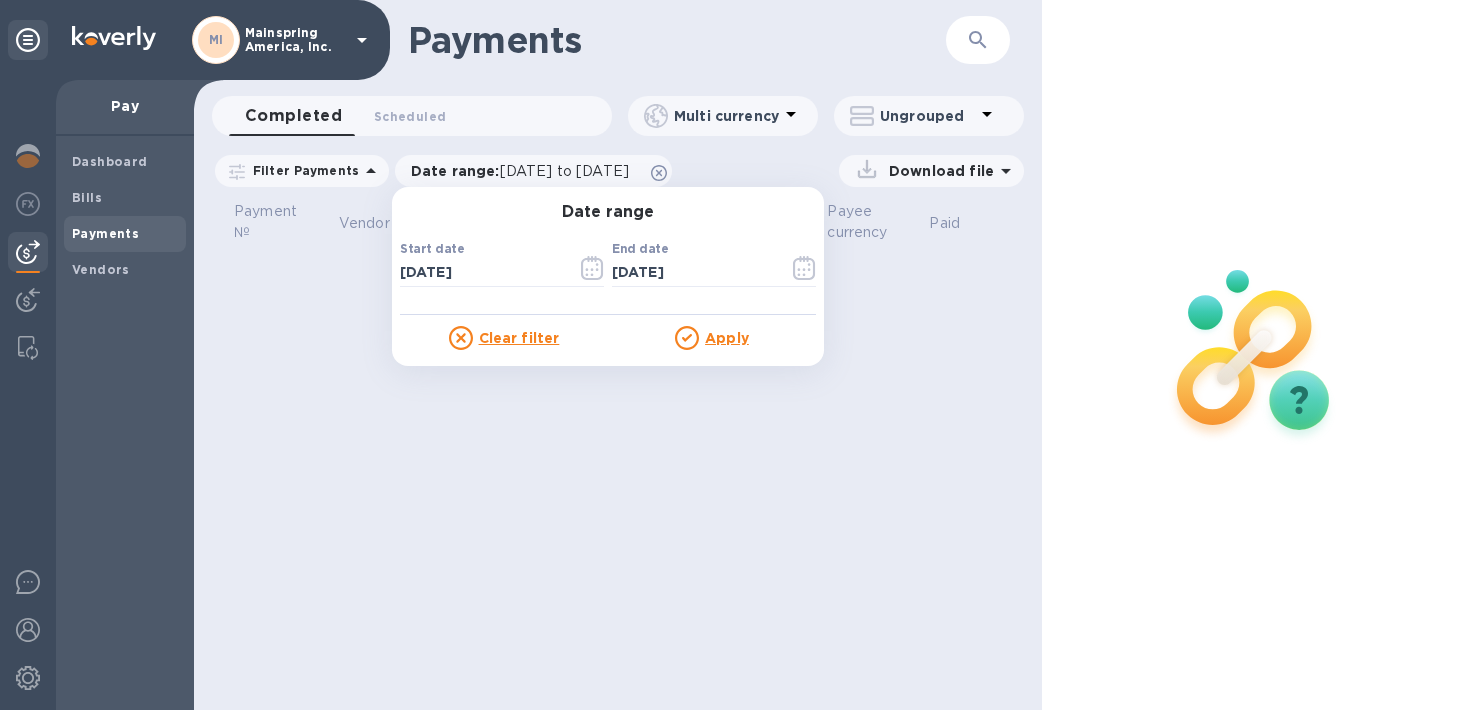 click 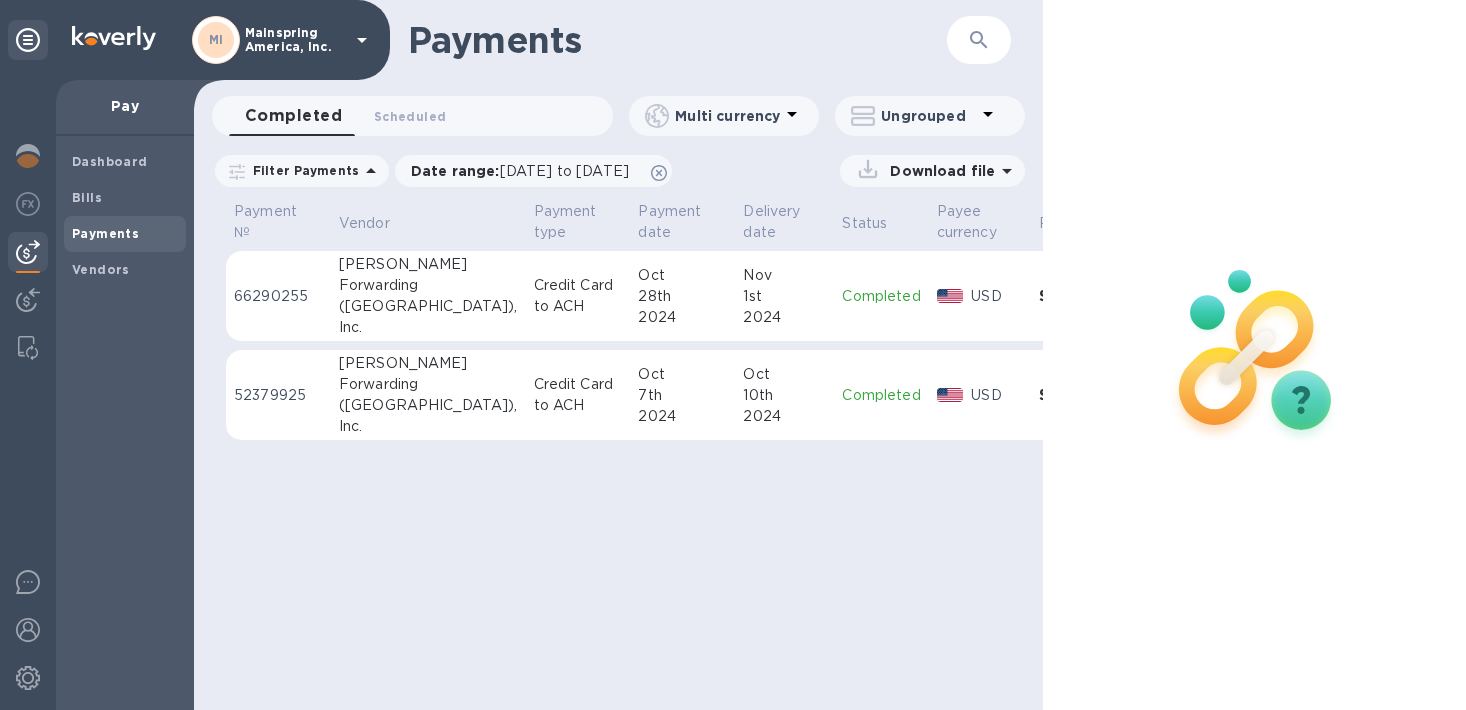 click on "10th" at bounding box center (784, 395) 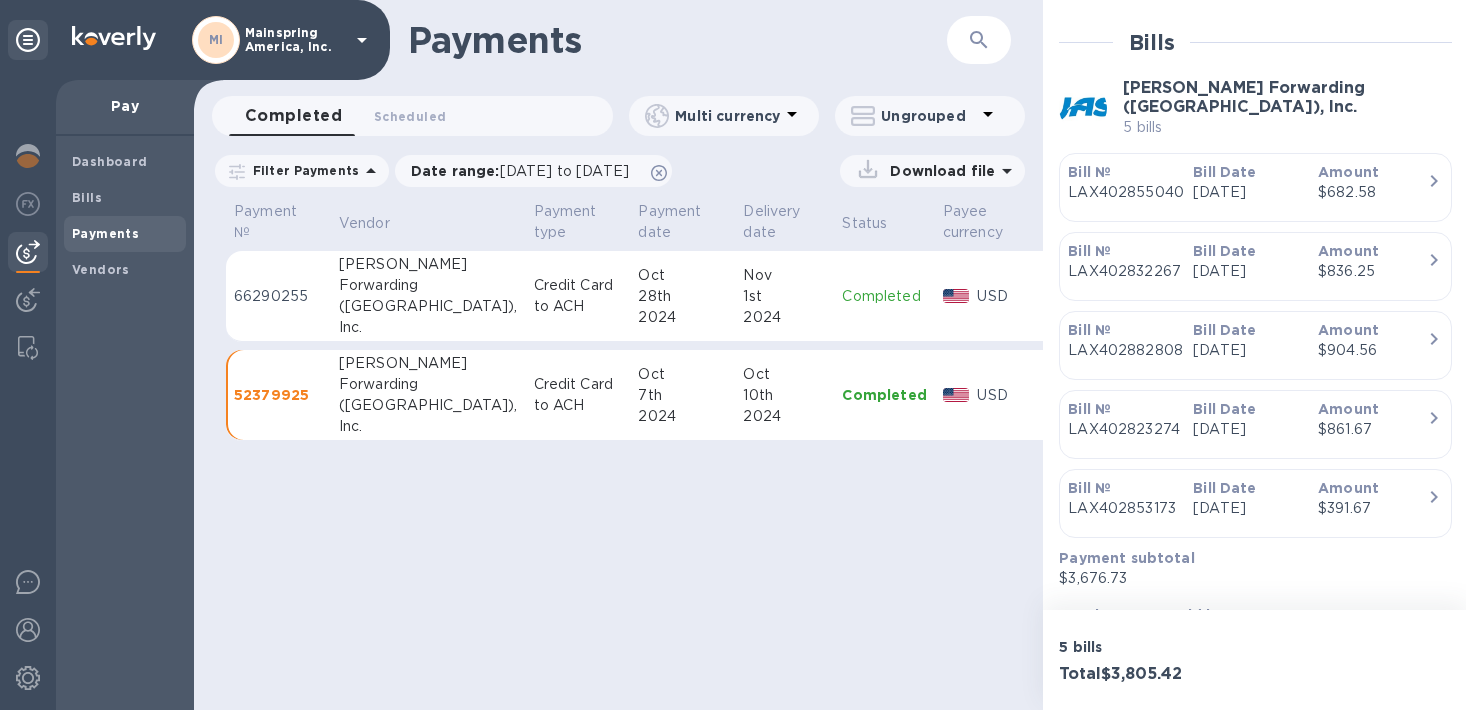 scroll, scrollTop: 435, scrollLeft: 0, axis: vertical 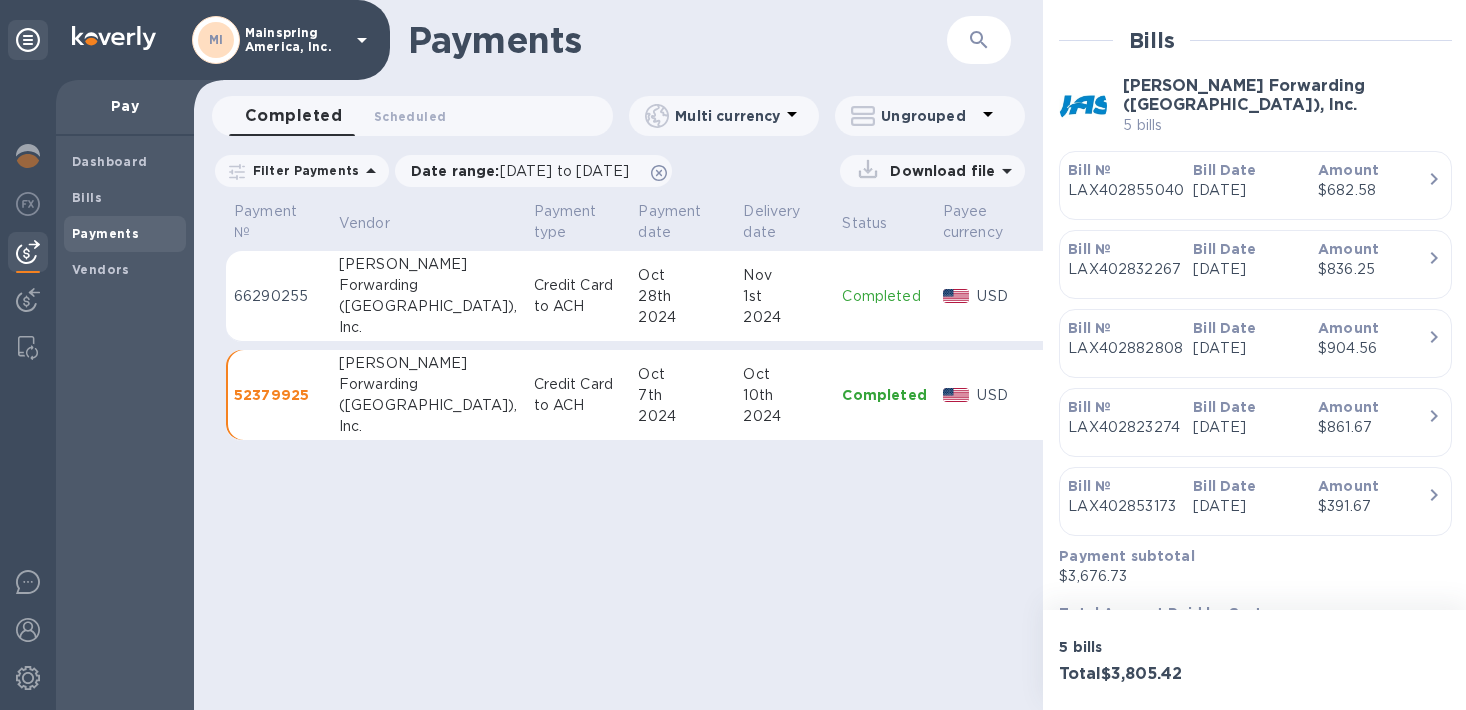click on "$682.58" at bounding box center [1372, 190] 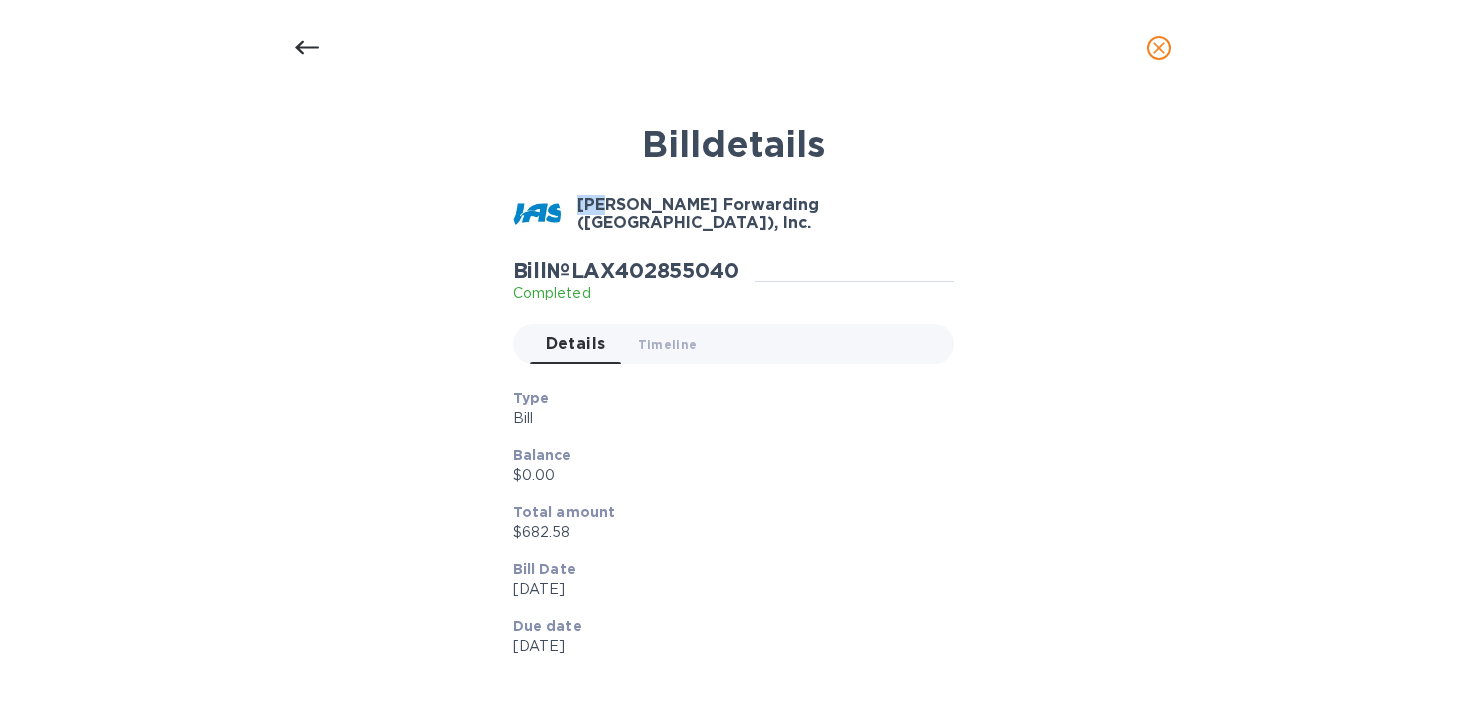 click on "Bill  details [PERSON_NAME] Forwarding ([GEOGRAPHIC_DATA]), Inc. Bill  №  LAX402855040 Completed Details 0 Timeline 0 Type Bill Balance $0.00 Total amount $682.58 Bill Date [DATE] Due date [DATE]" at bounding box center [733, 403] 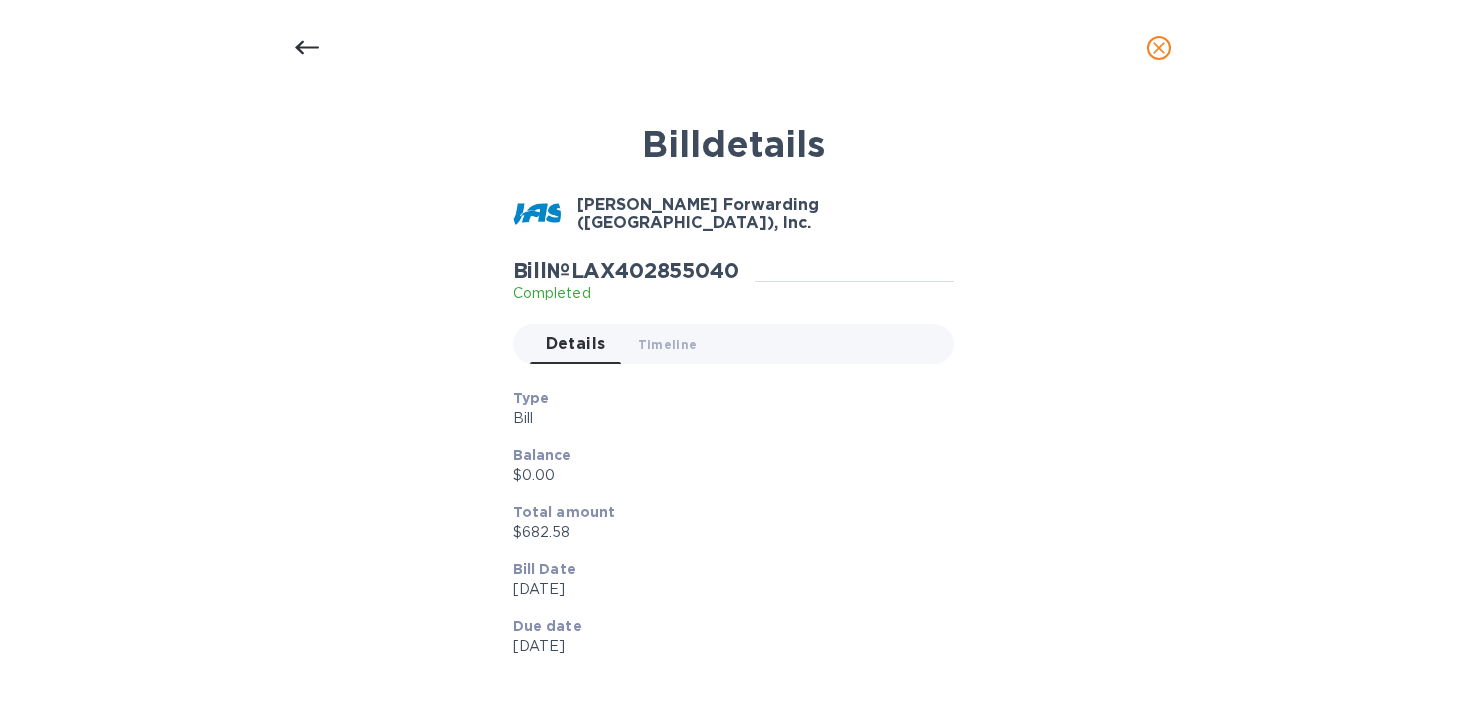 click on "$682.58" at bounding box center (725, 532) 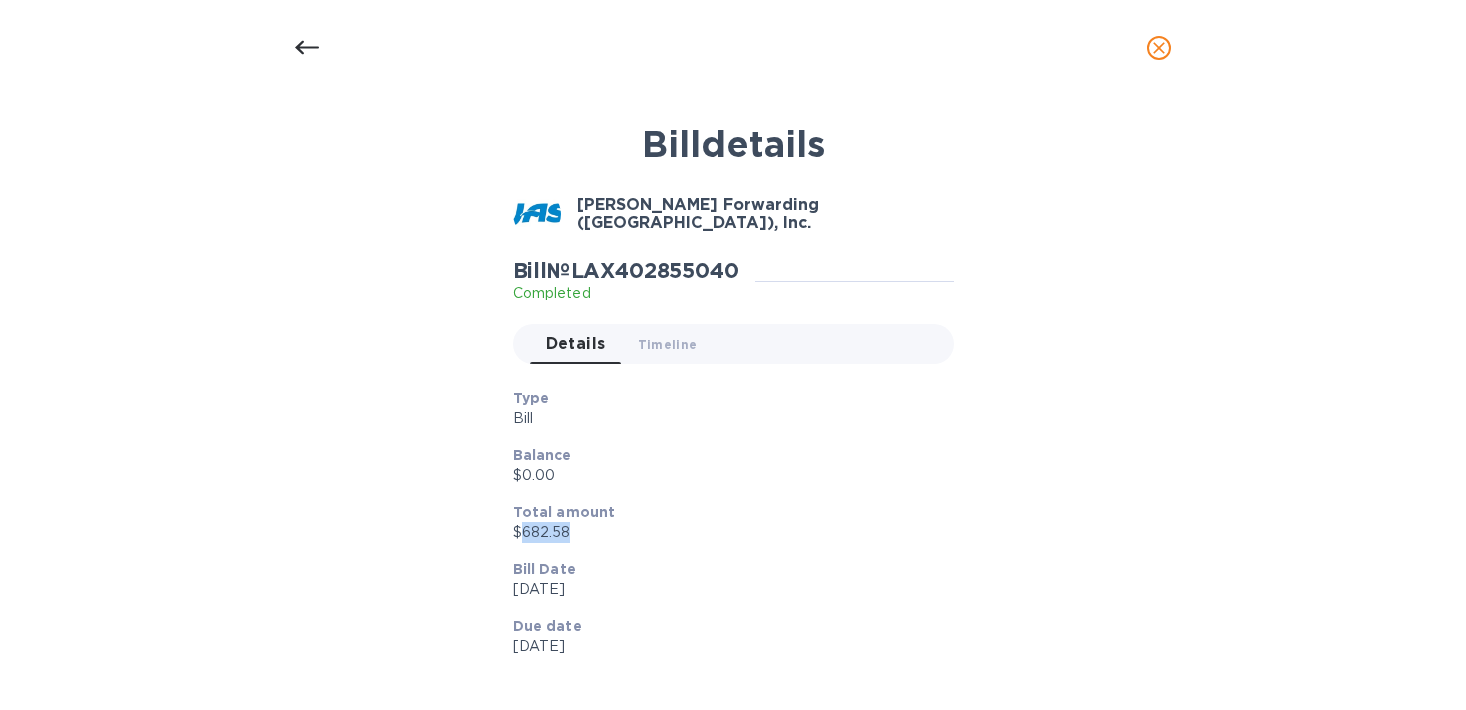 click on "$682.58" at bounding box center (725, 532) 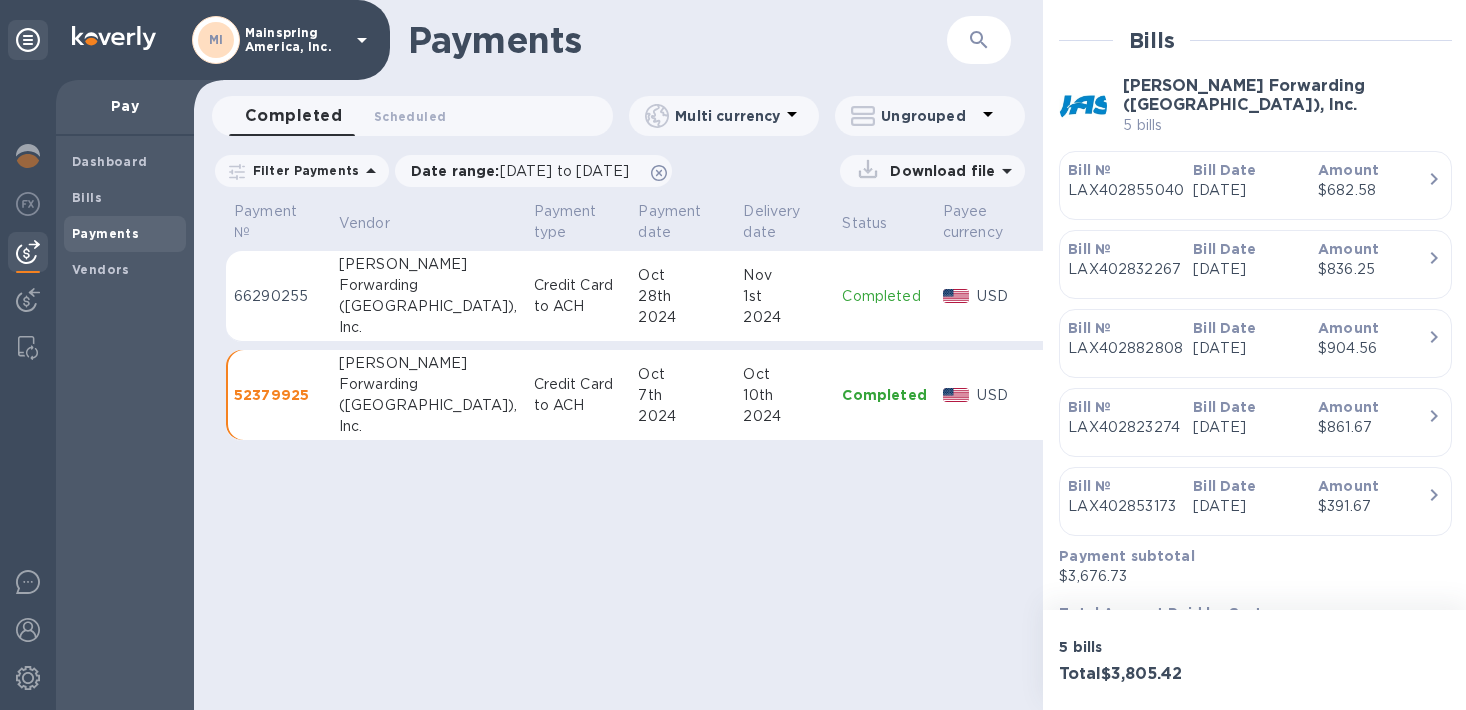 click on "LAX402855040" at bounding box center [1122, 190] 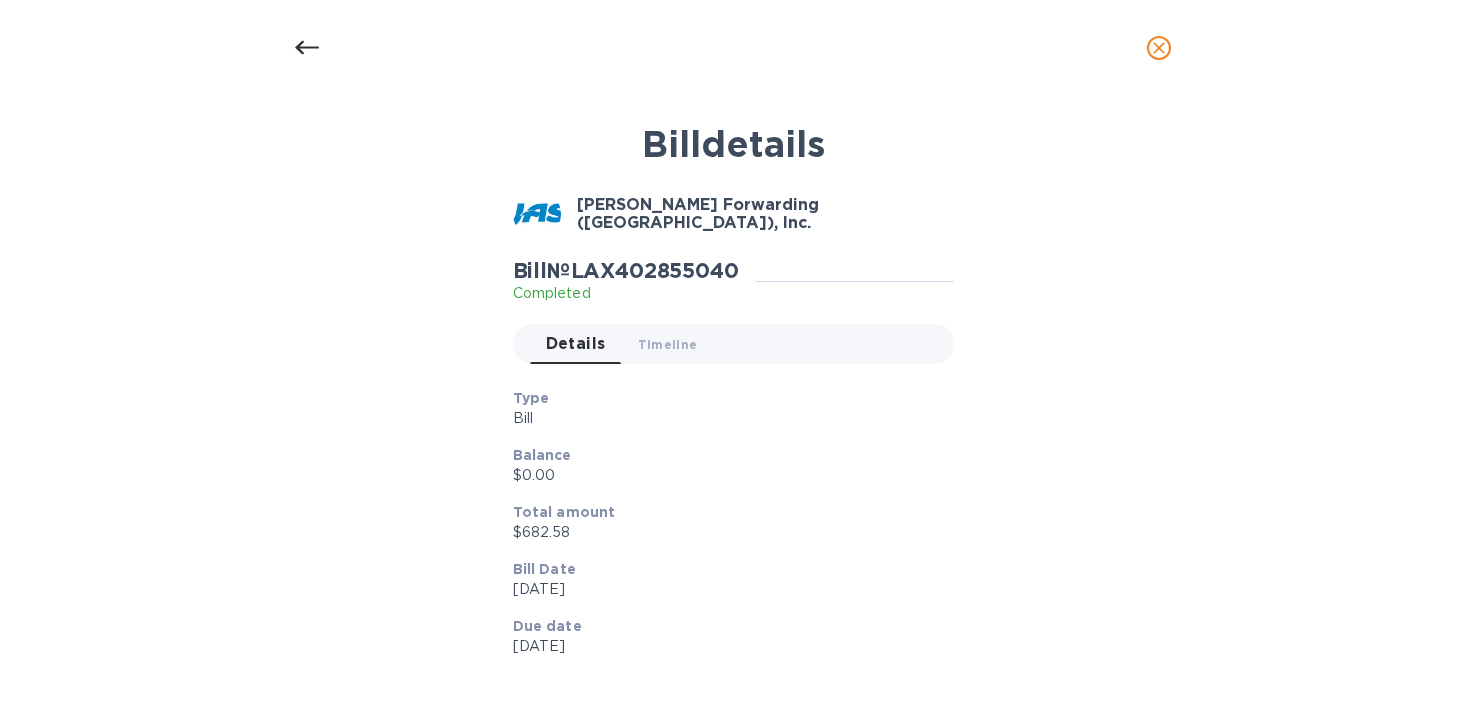 click on "Bill  details [PERSON_NAME] Forwarding ([GEOGRAPHIC_DATA]), Inc. Bill  №  LAX402855040 Completed Details 0 Timeline 0 Type Bill Balance $0.00 Total amount $682.58 Bill Date [DATE] Due date [DATE]" at bounding box center (733, 385) 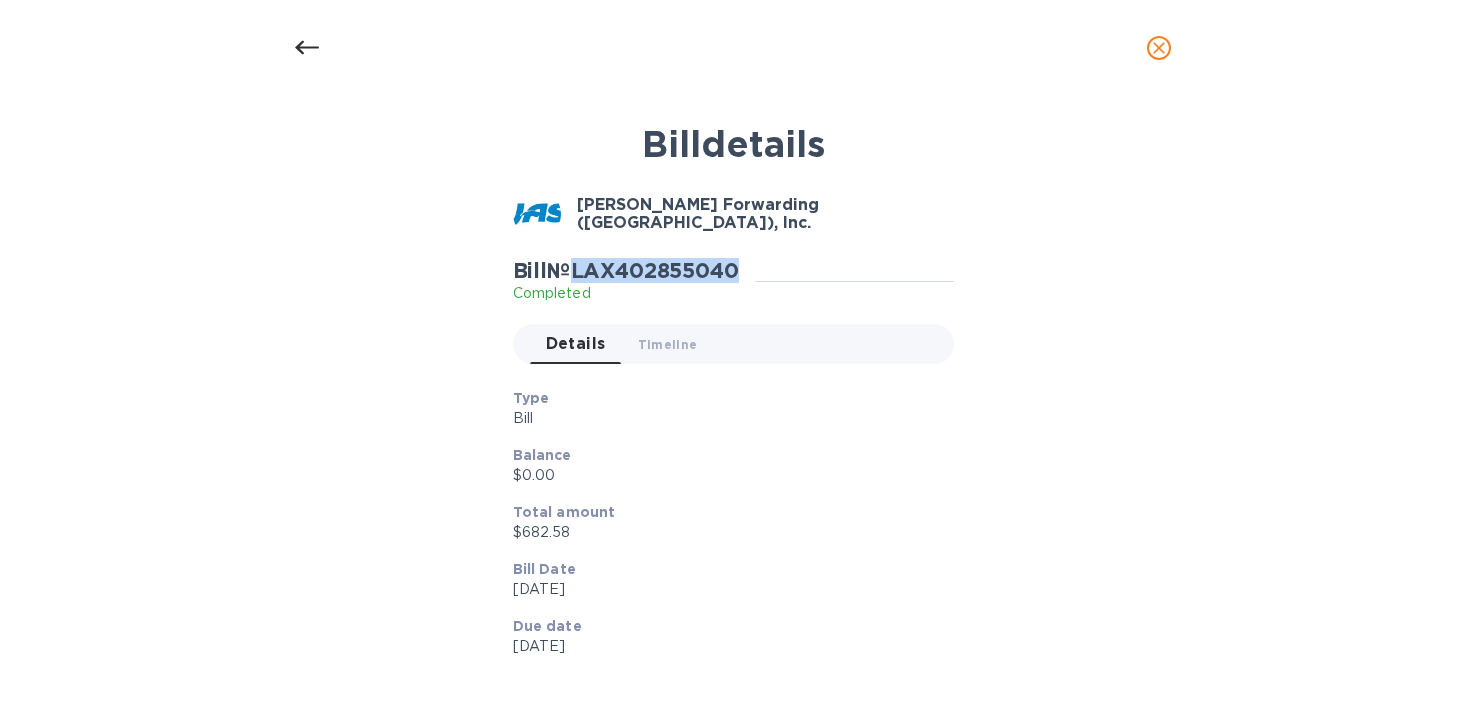 click on "Bill  №  LAX402855040" at bounding box center [626, 270] 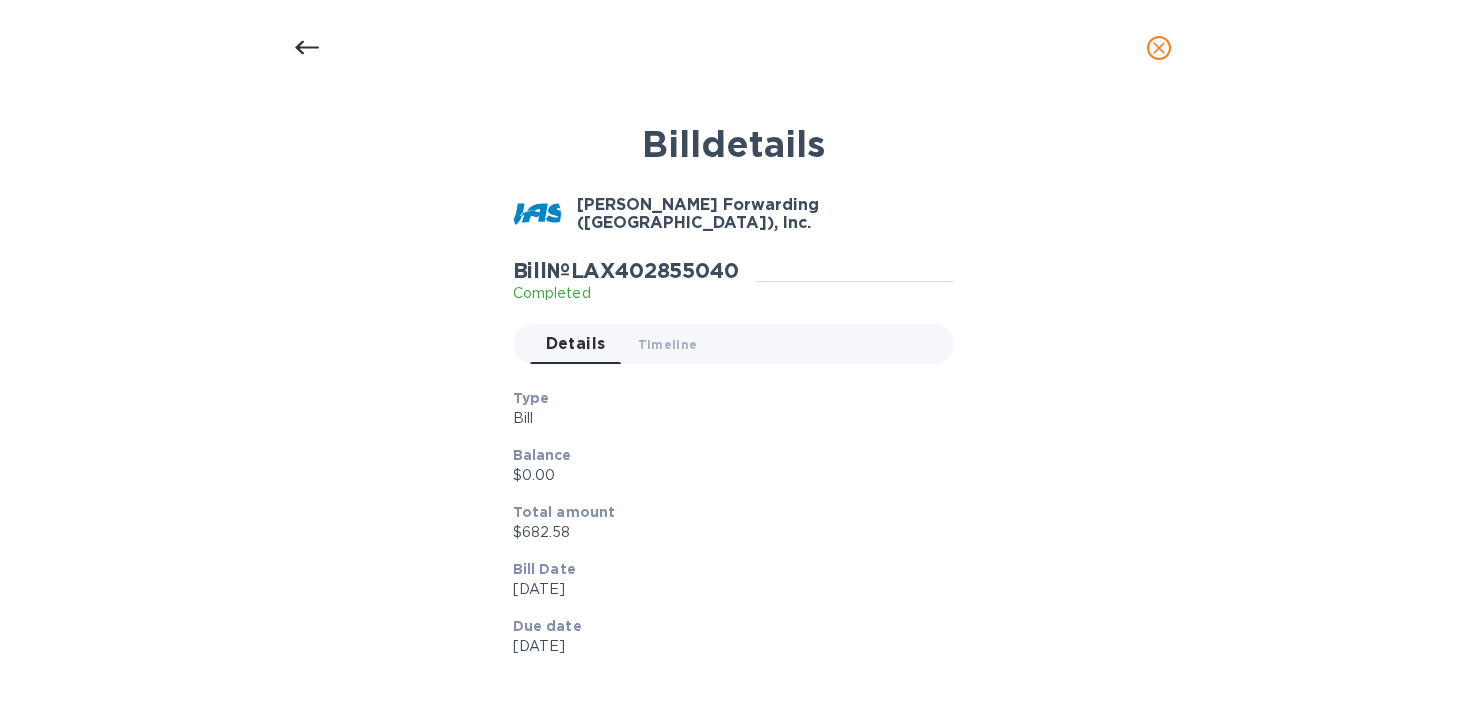 click on "$682.58" at bounding box center [725, 532] 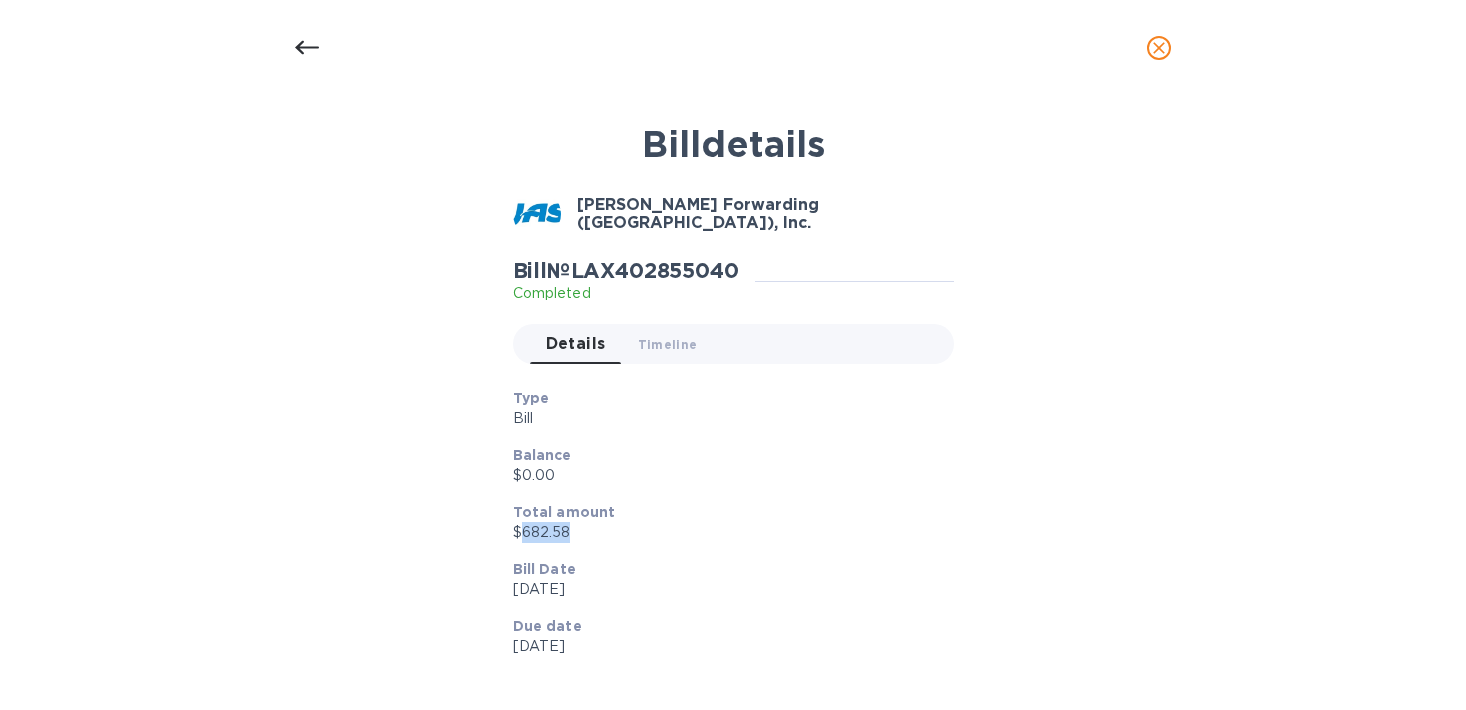 click on "$682.58" at bounding box center [725, 532] 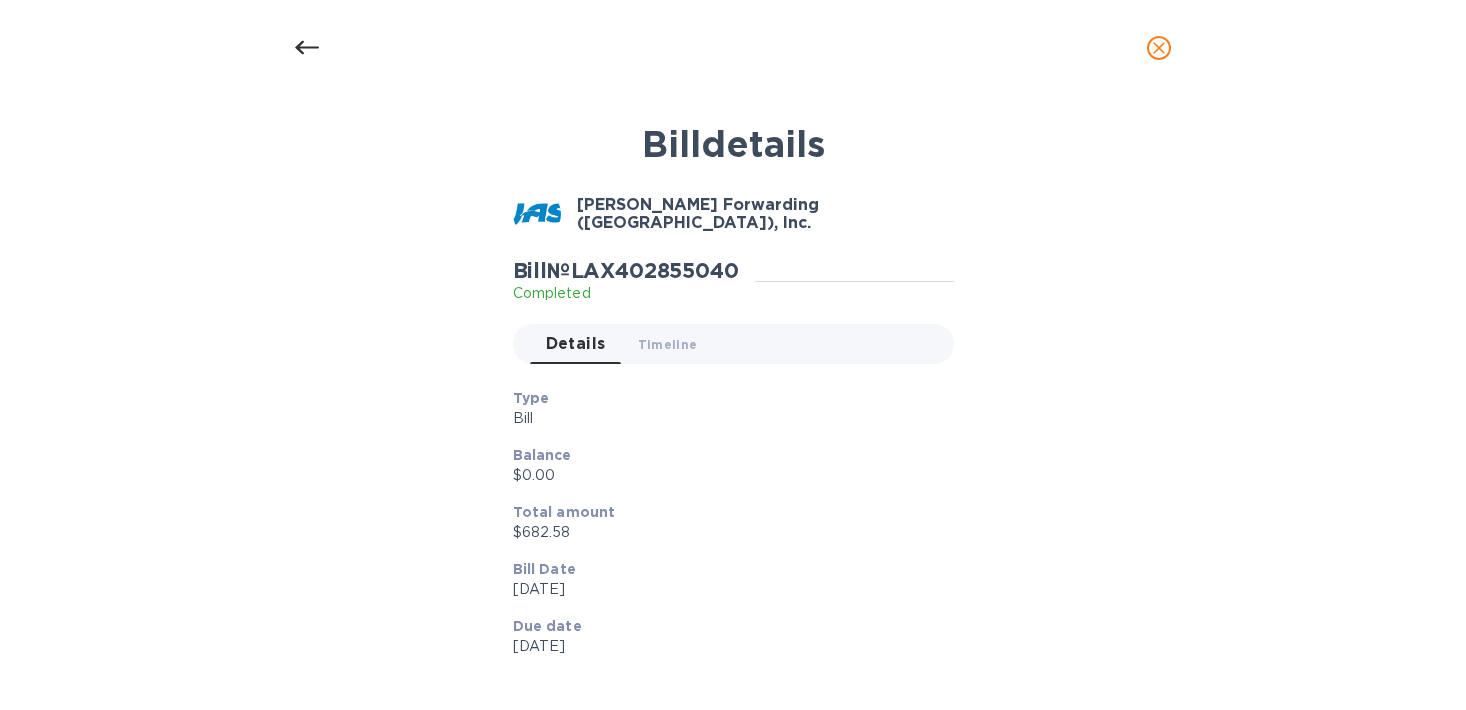 click 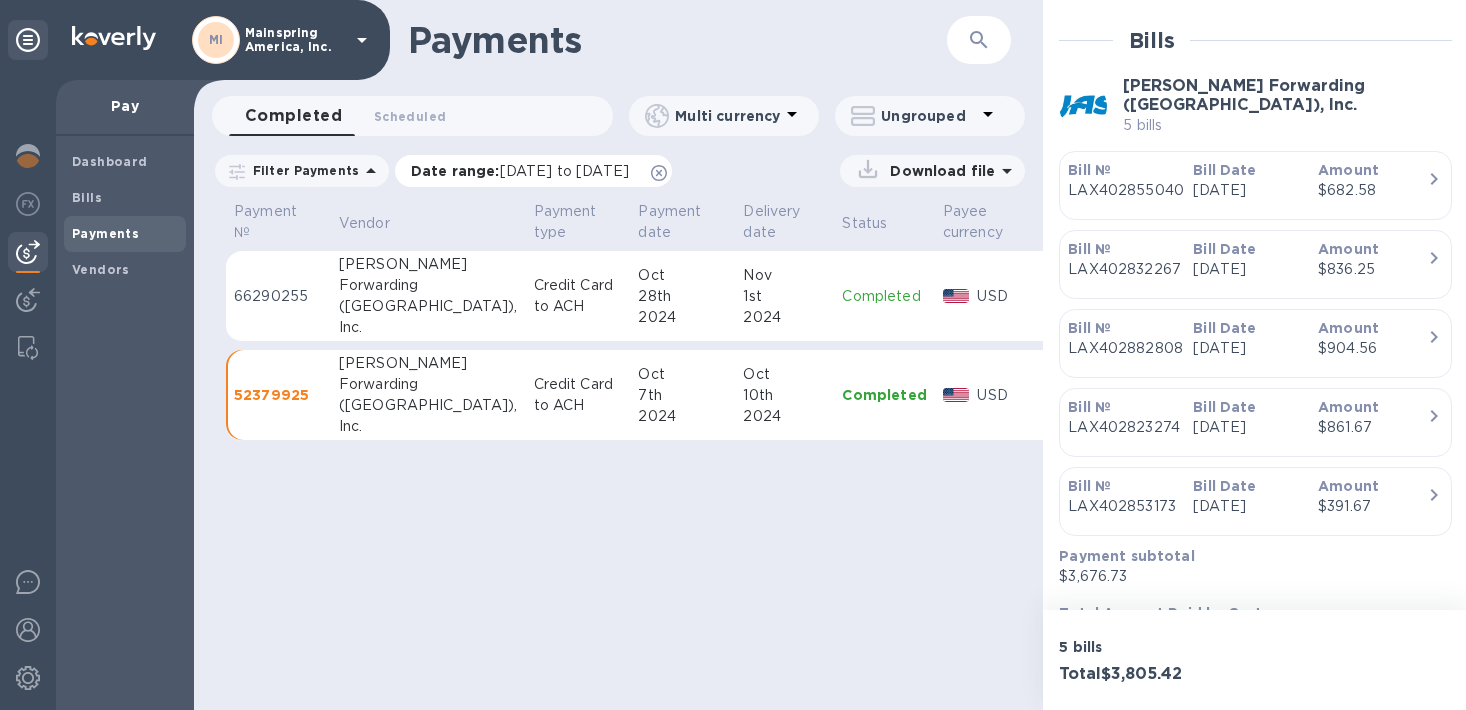 click on "[DATE] to [DATE]" at bounding box center [564, 171] 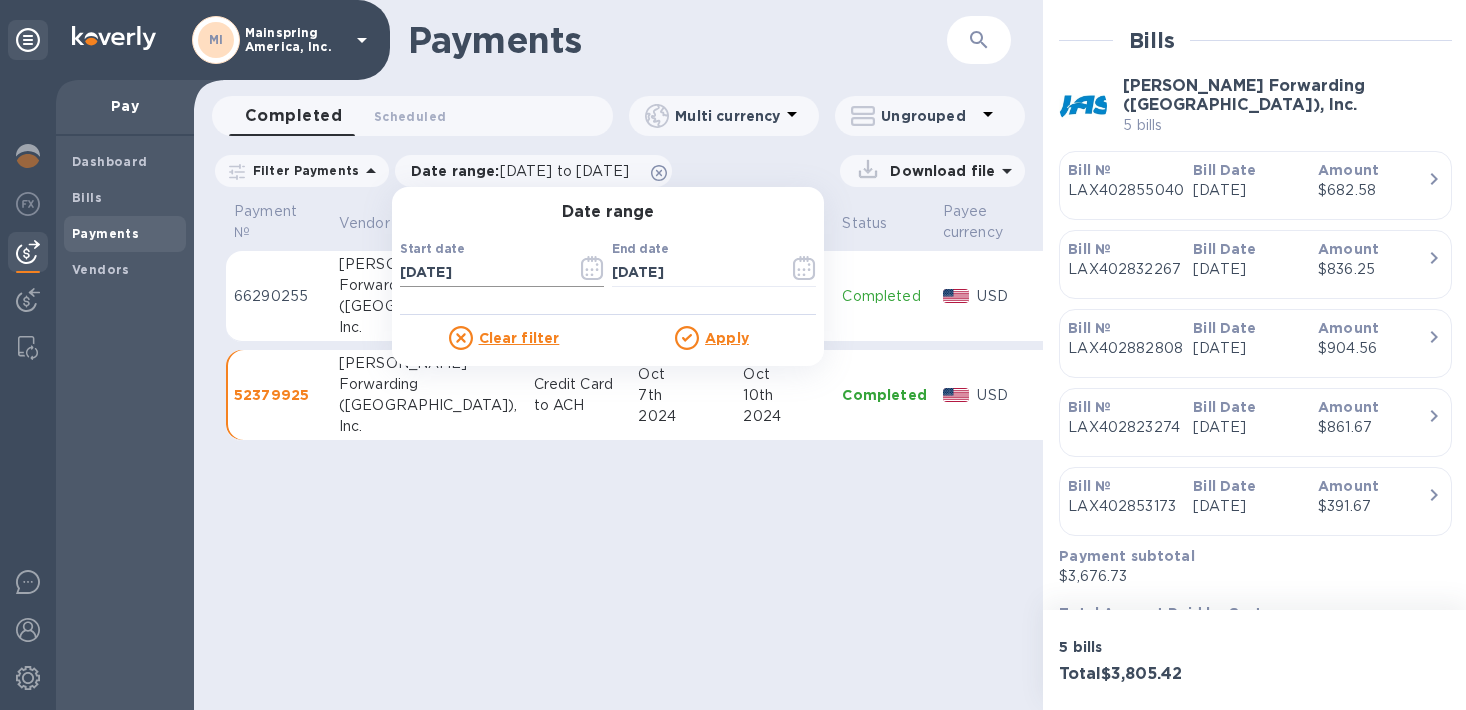 click 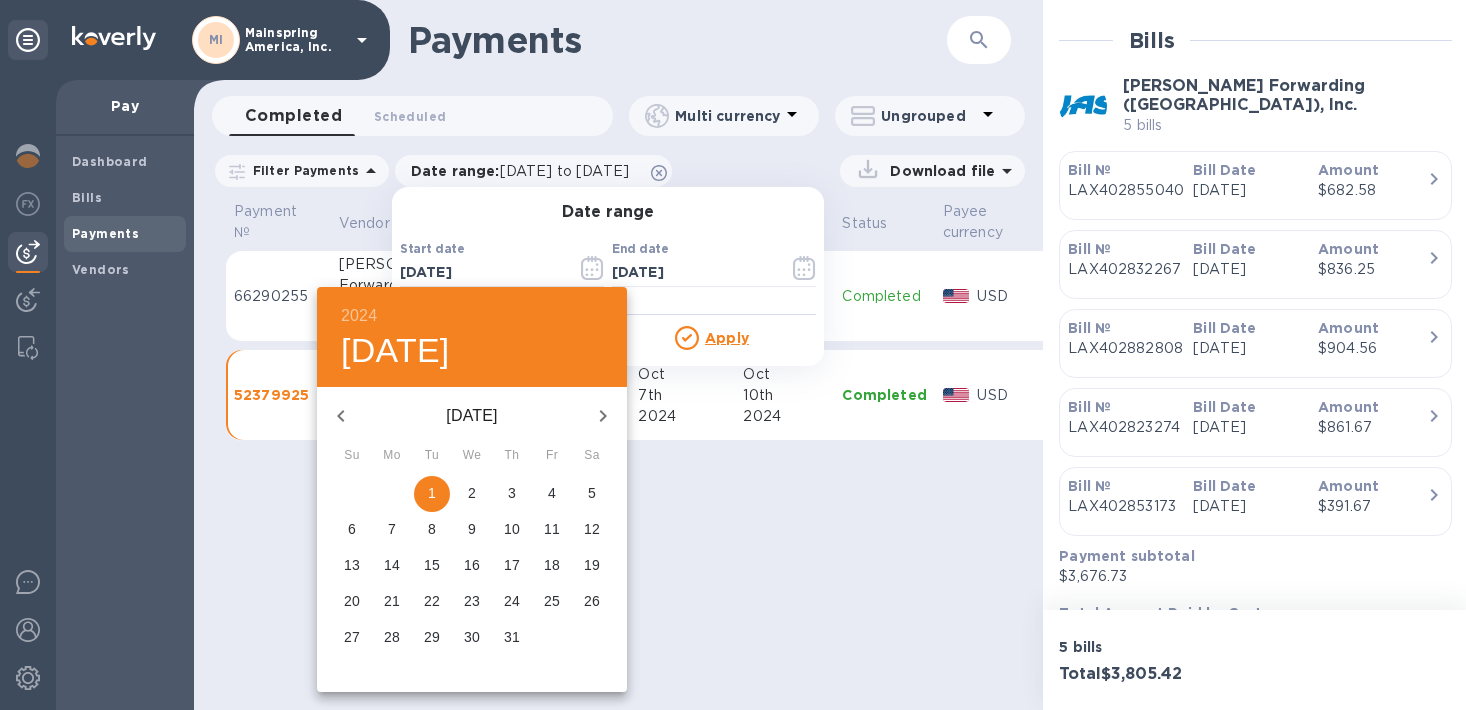 click 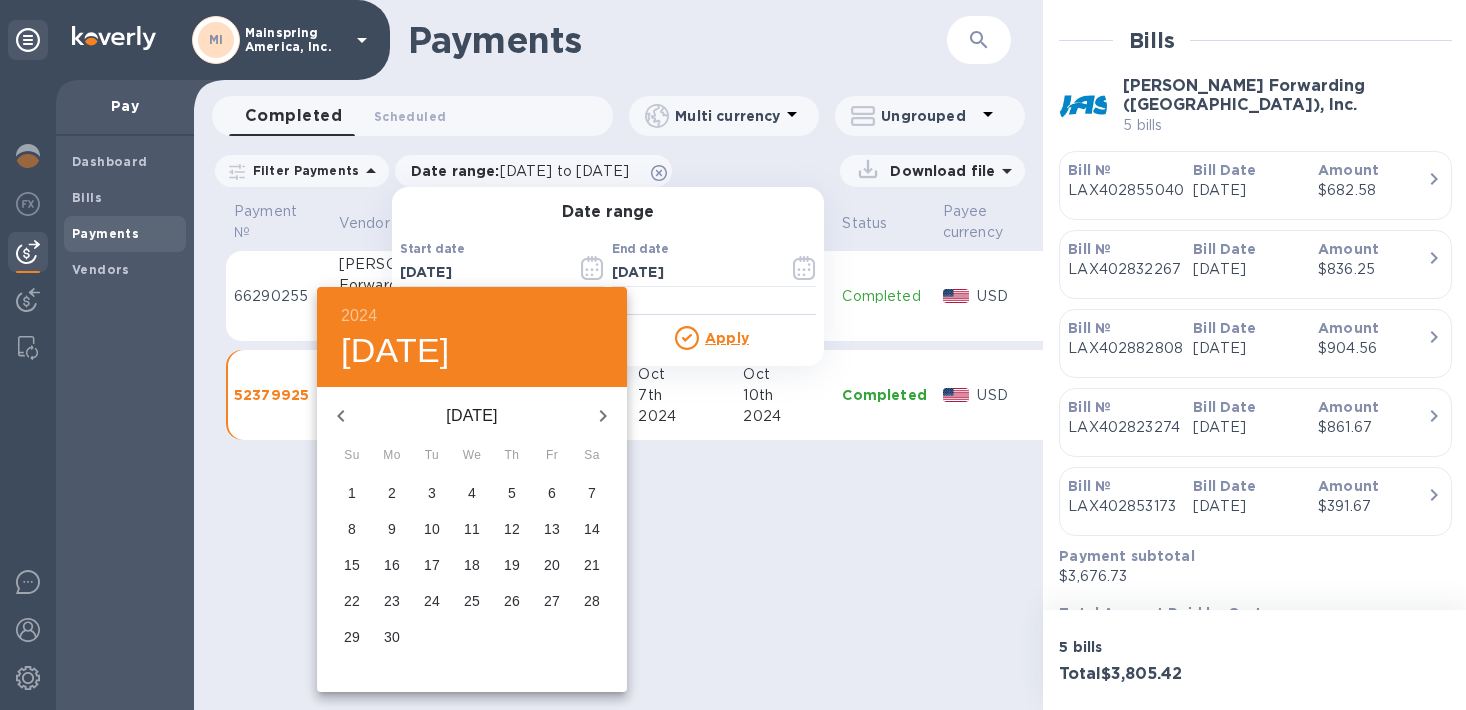 click on "1" at bounding box center (352, 493) 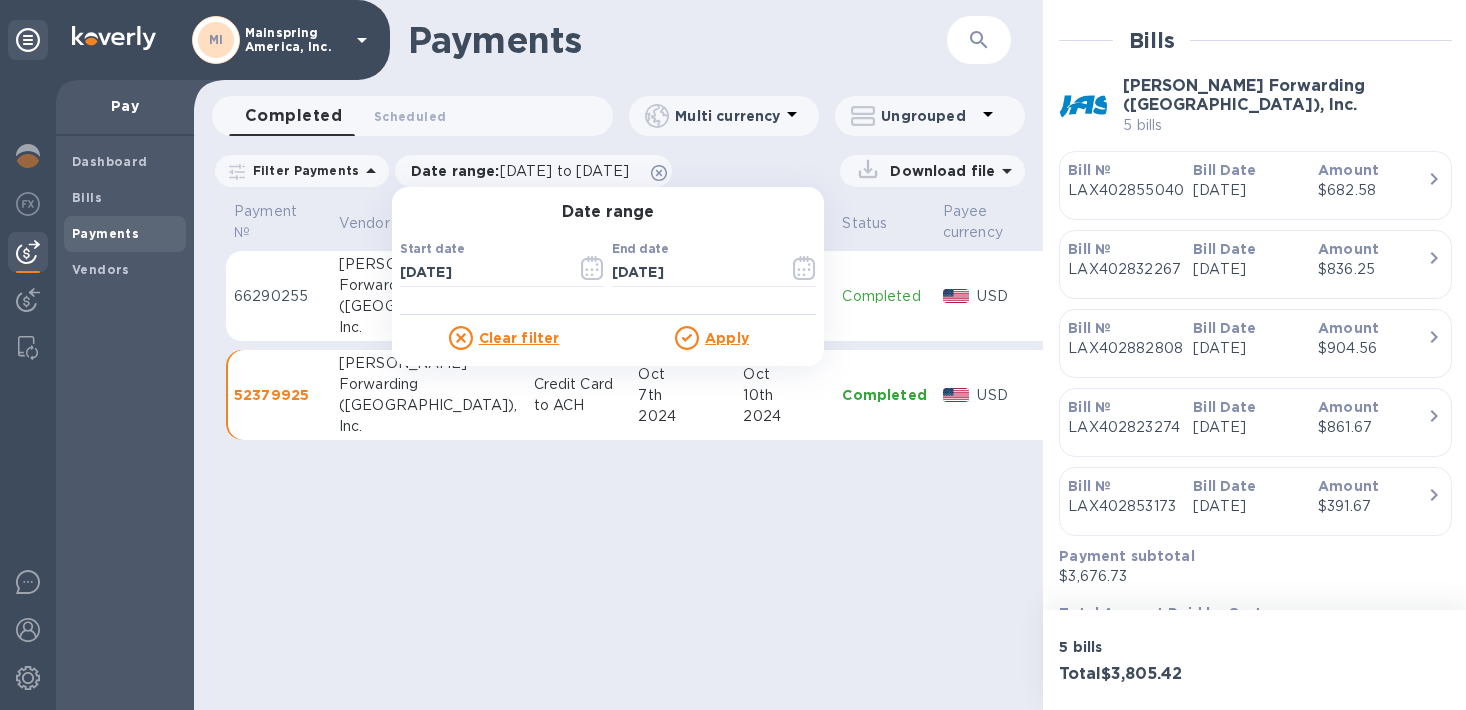 click on "Apply" at bounding box center [727, 338] 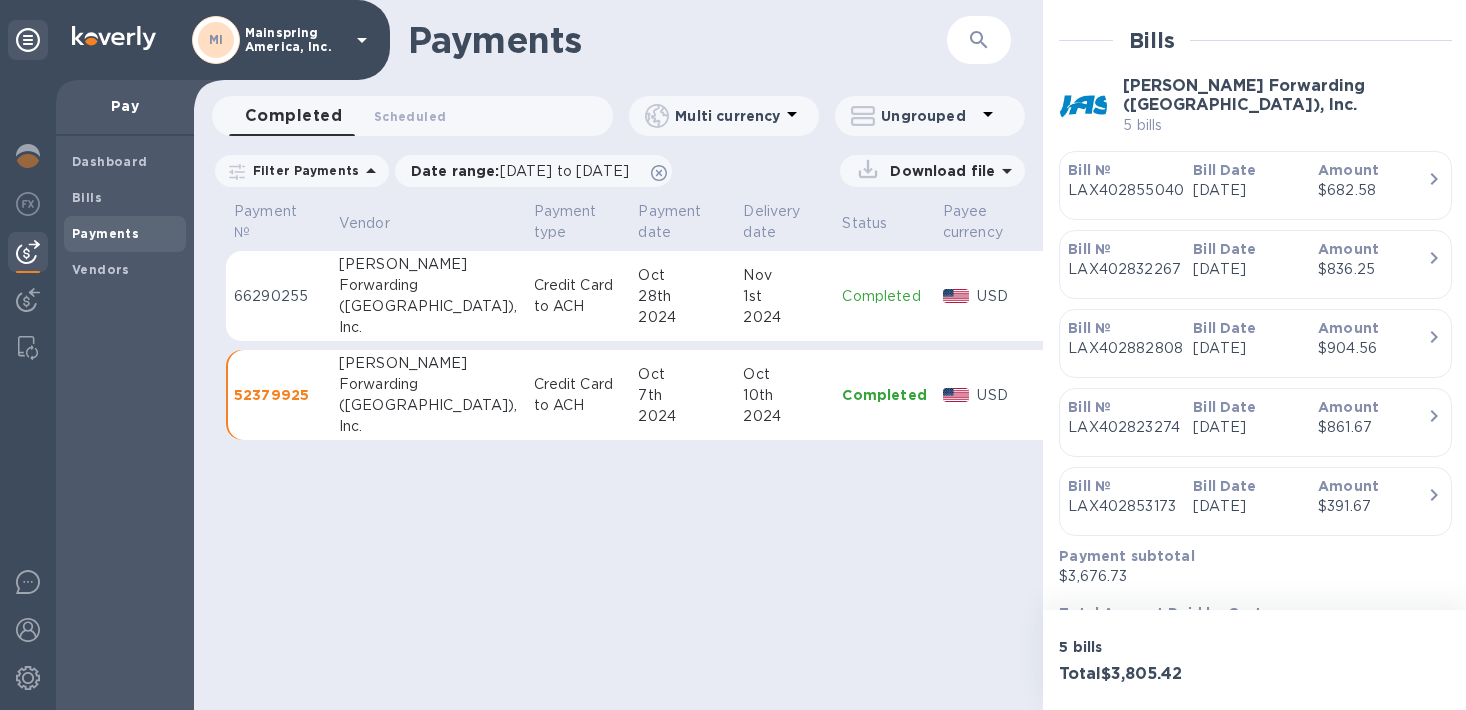 scroll, scrollTop: 474, scrollLeft: 0, axis: vertical 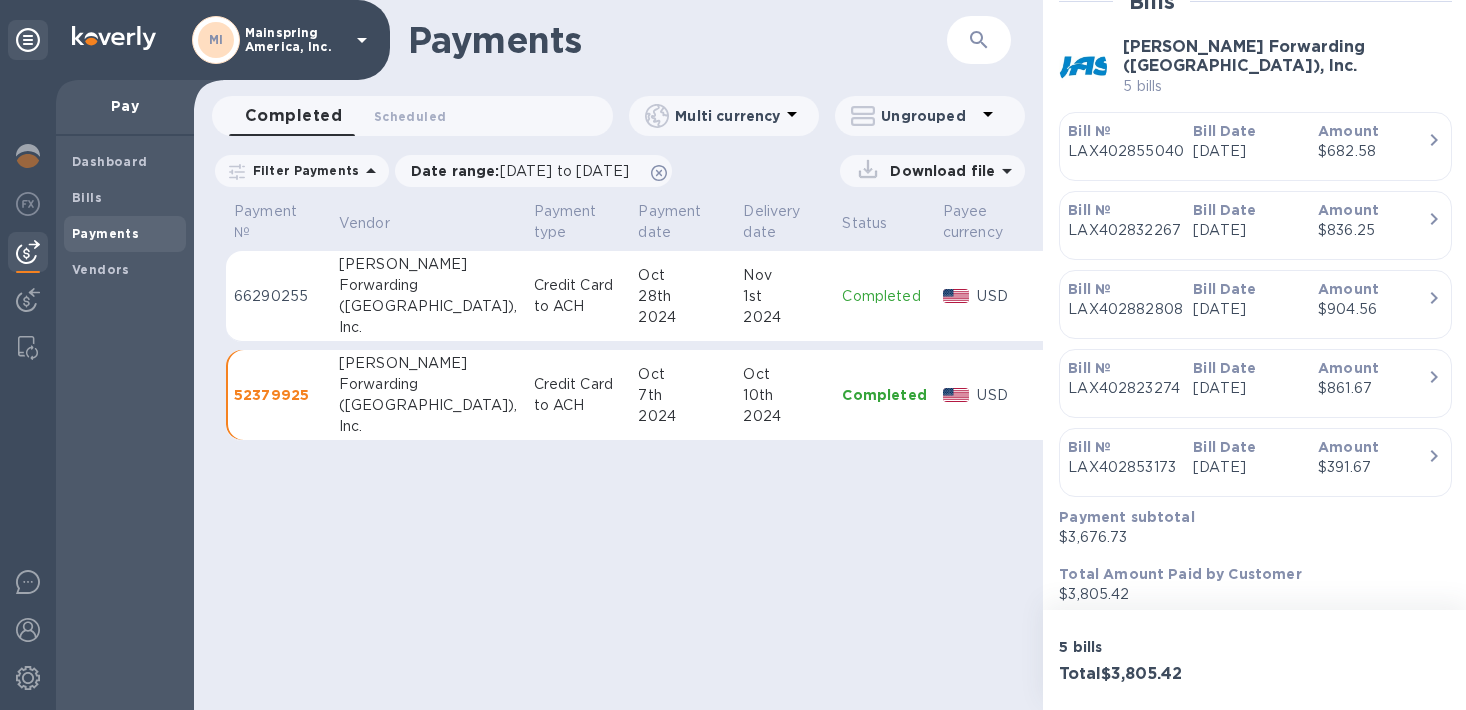 click on "$3,805.42" at bounding box center [1247, 594] 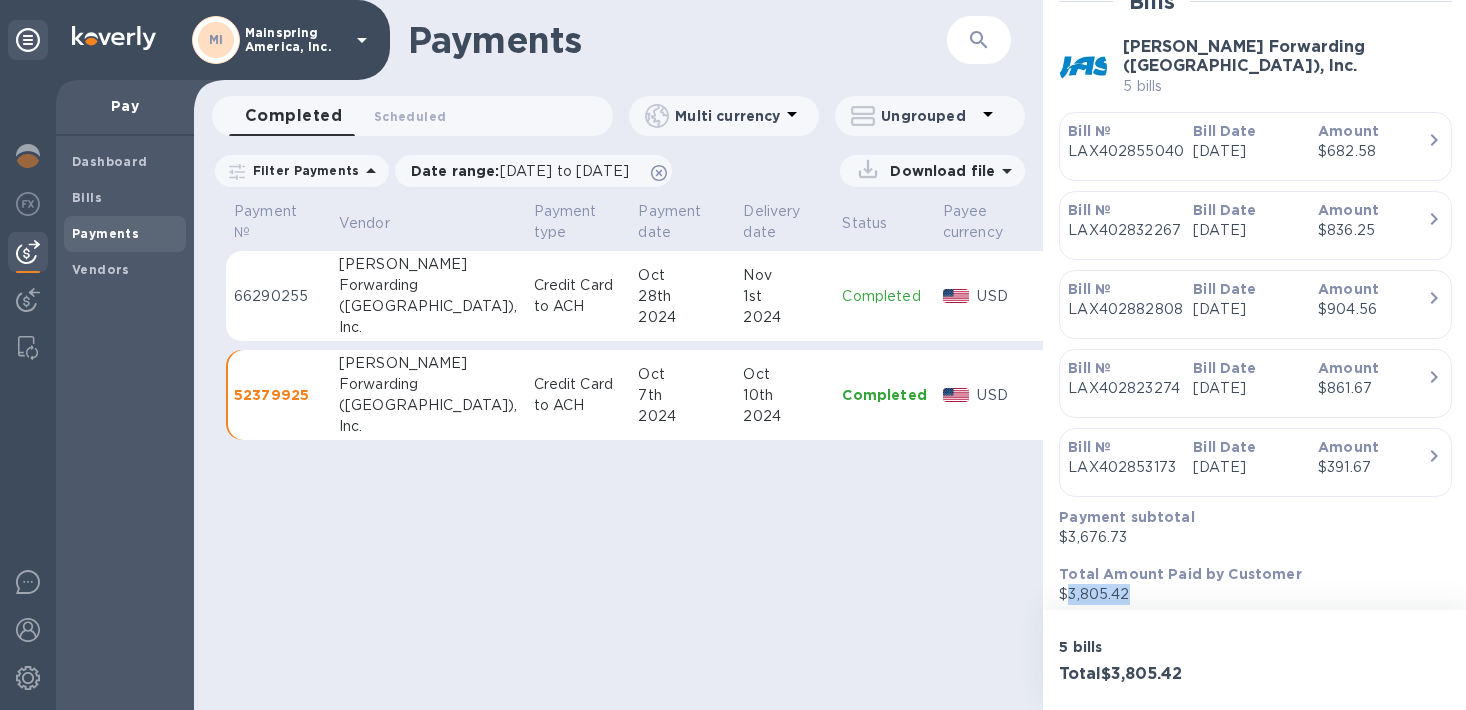 click on "$3,805.42" at bounding box center (1247, 594) 